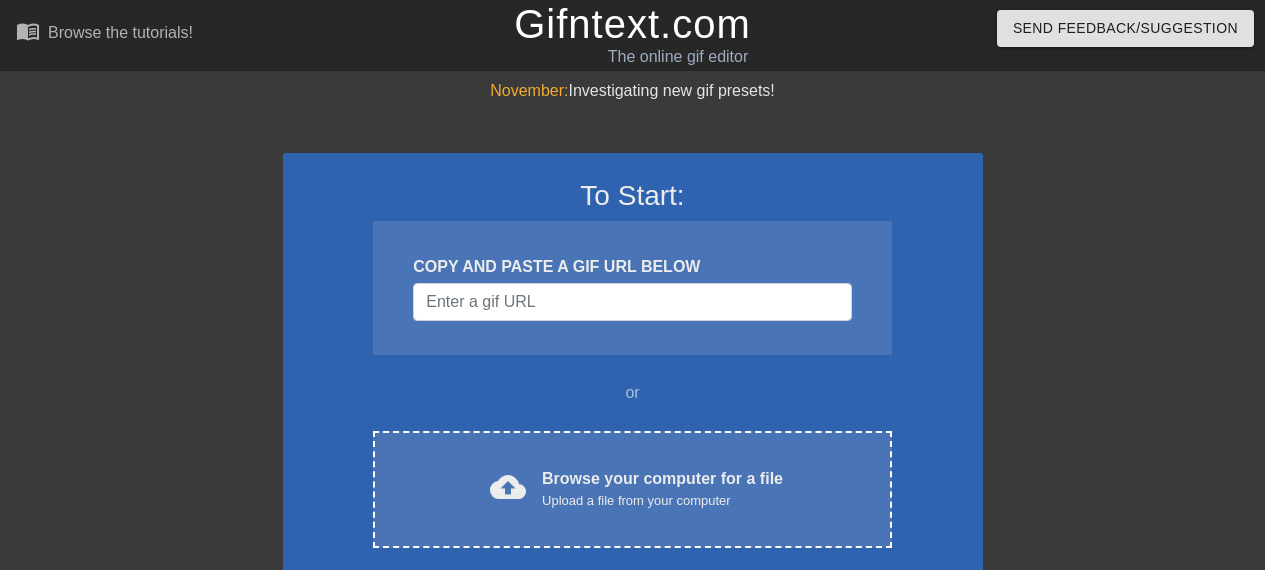 scroll, scrollTop: 0, scrollLeft: 0, axis: both 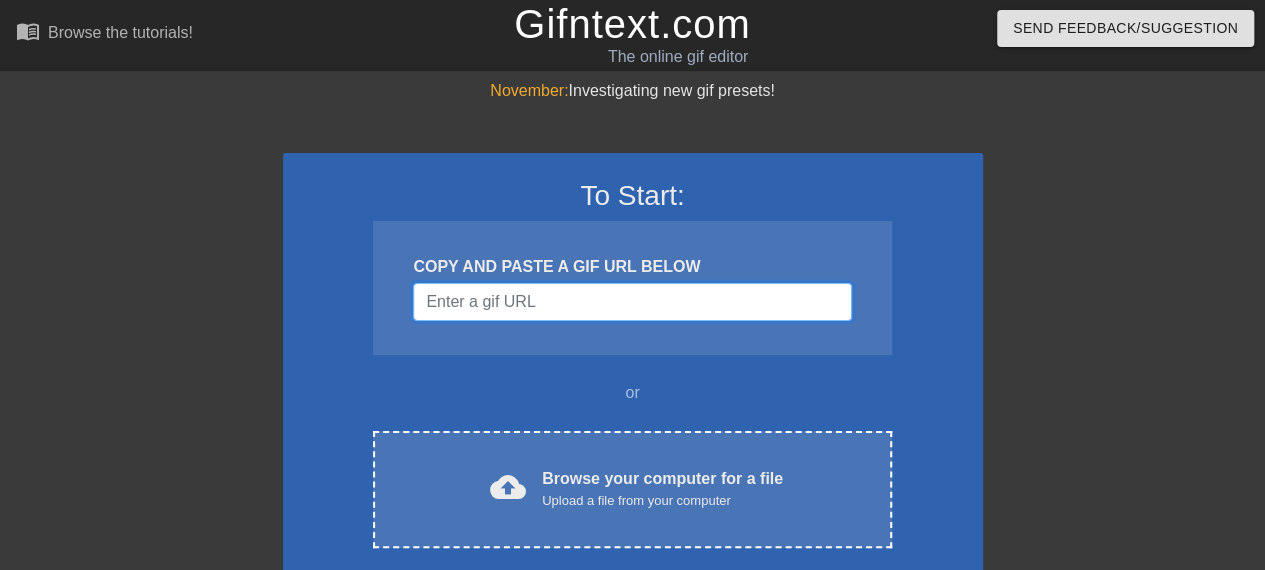 click at bounding box center [632, 302] 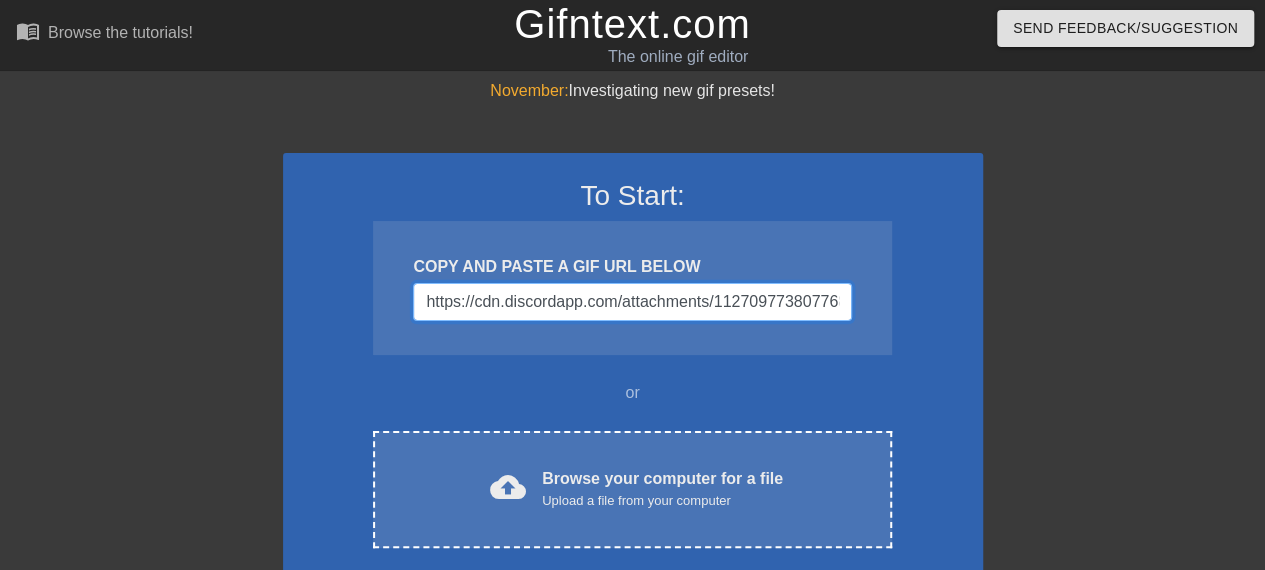 scroll, scrollTop: 0, scrollLeft: 1110, axis: horizontal 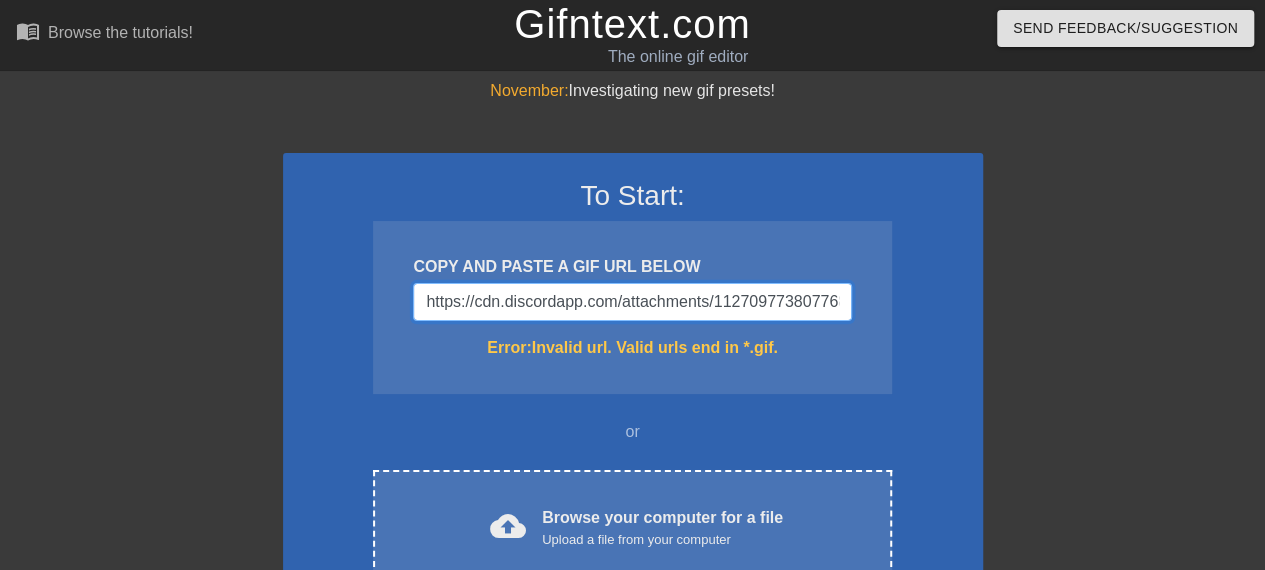 drag, startPoint x: 836, startPoint y: 300, endPoint x: 279, endPoint y: 290, distance: 557.0898 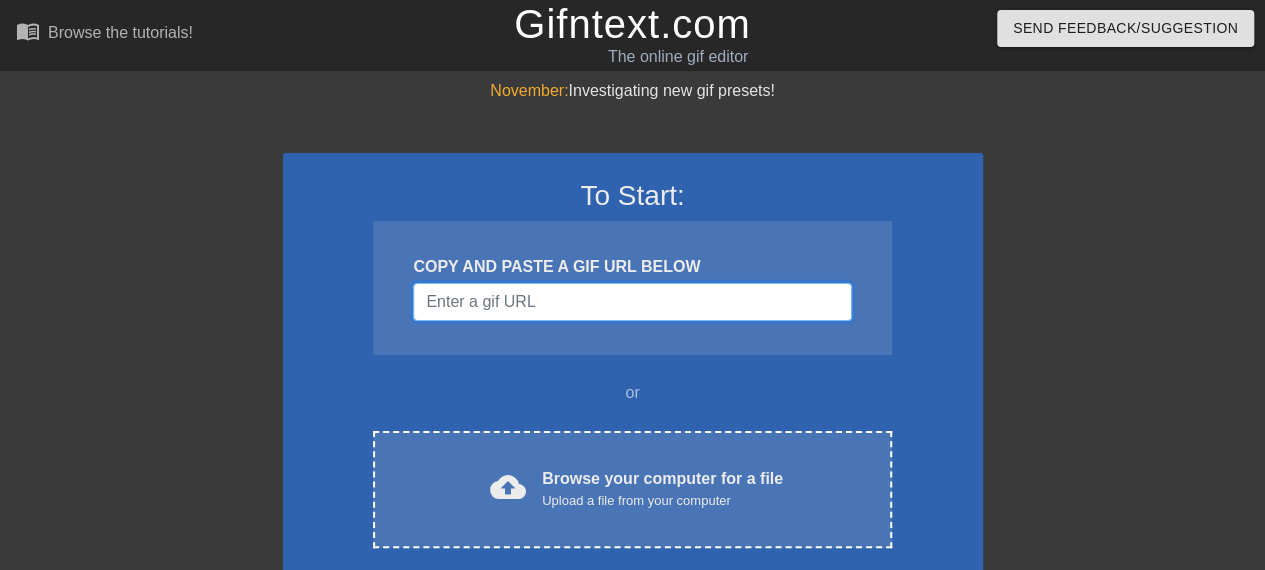 paste on "https://cdn.discordapp.com/attachments/1127097738077683752/1401313964159144006/IMG_[NUMBER].gif?ex=[NUMBER]&is=[NUMBER]&hm=[NUMBER]" 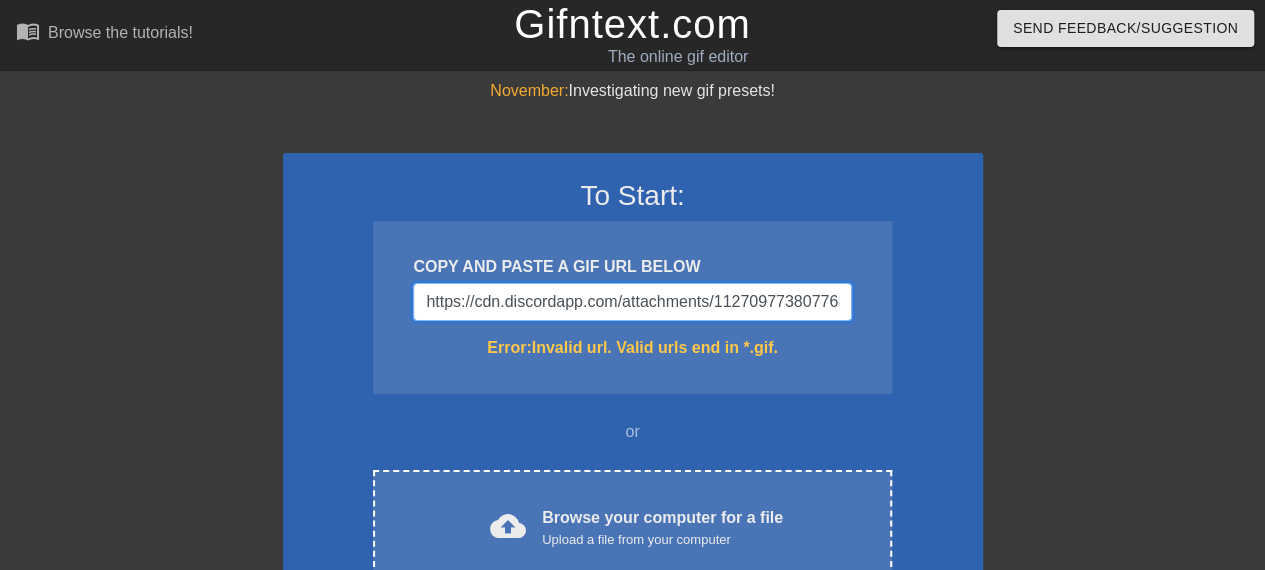 scroll, scrollTop: 0, scrollLeft: 1110, axis: horizontal 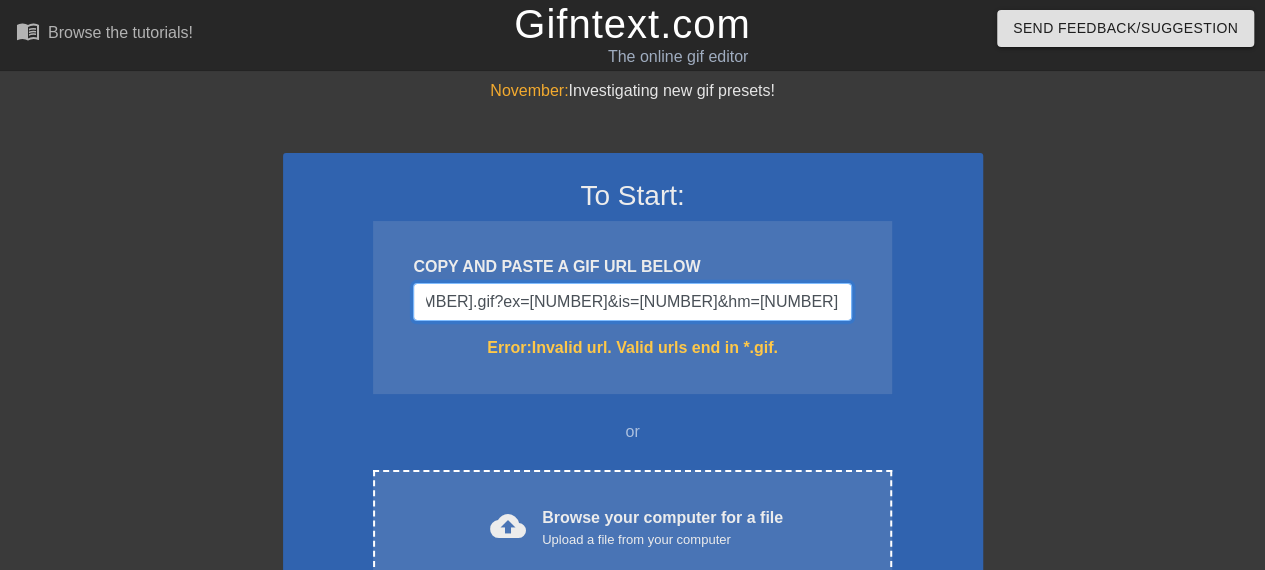 type on "https://cdn.discordapp.com/attachments/1127097738077683752/1401313964159144006/IMG_[NUMBER].gif?ex=[NUMBER]&is=[NUMBER]&hm=[NUMBER]" 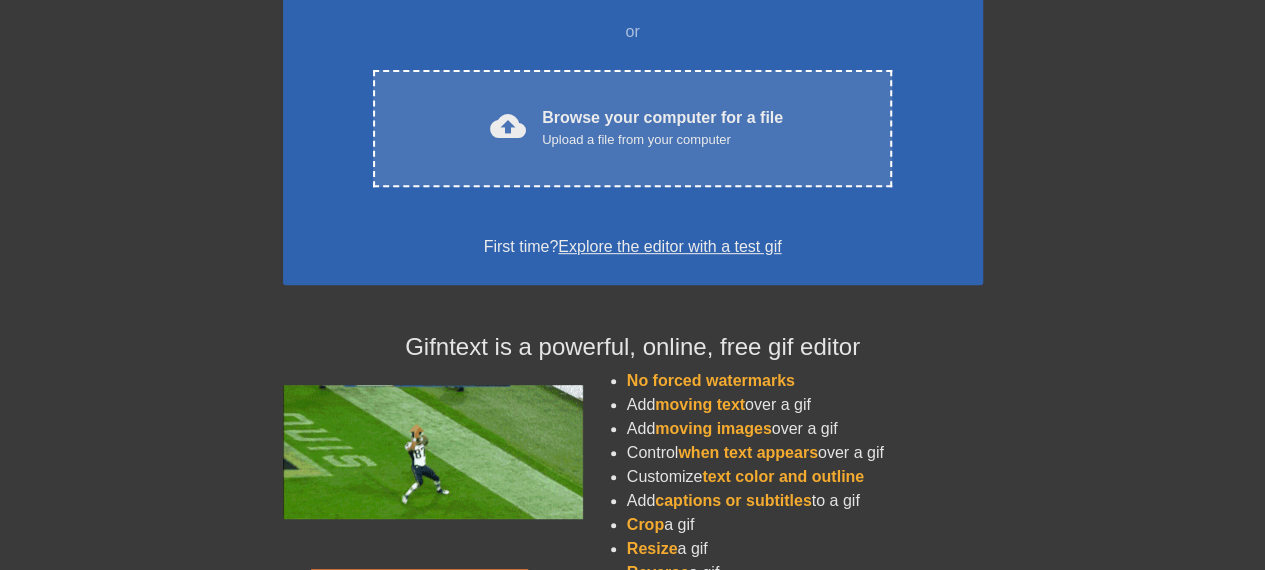 scroll, scrollTop: 0, scrollLeft: 0, axis: both 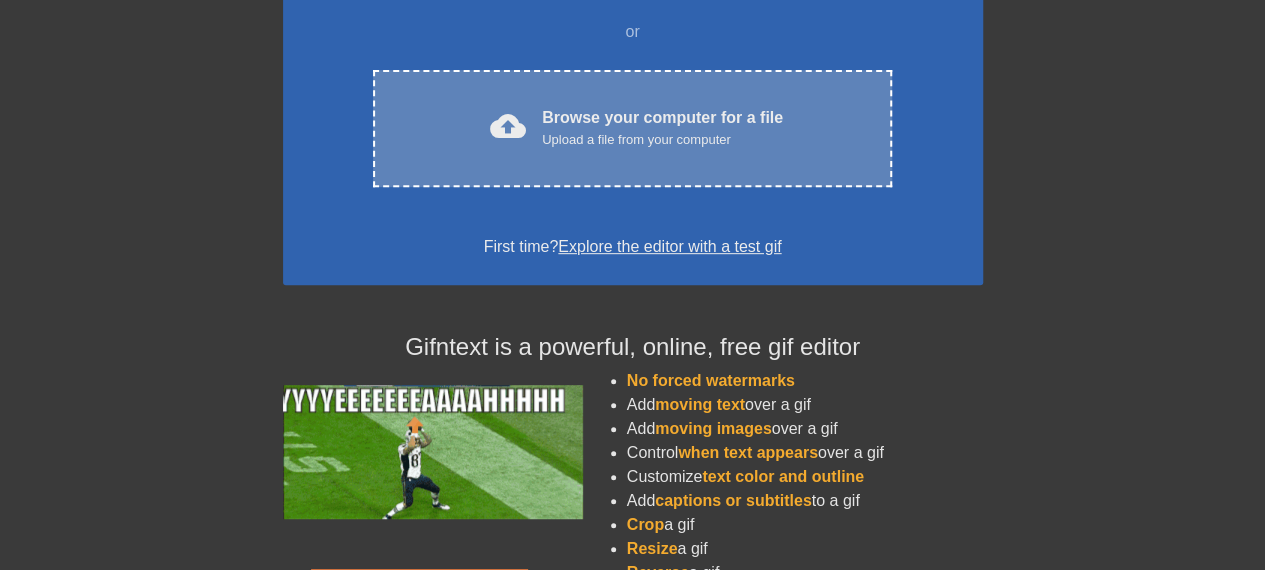 click on "Browse your computer for a file Upload a file from your computer" at bounding box center [662, 128] 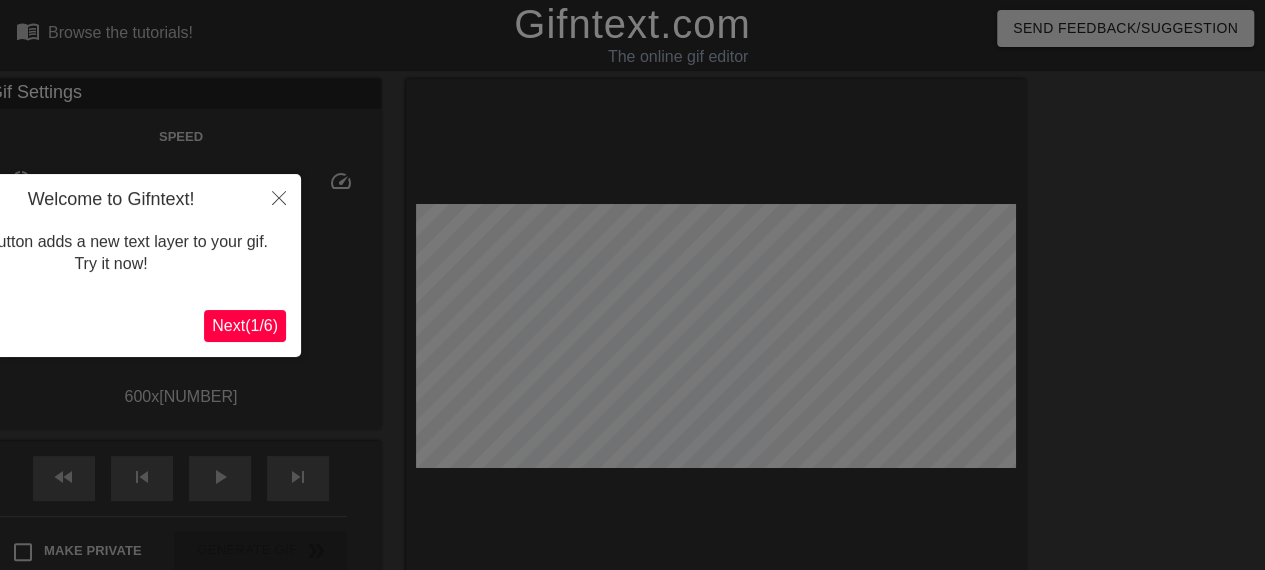 scroll, scrollTop: 49, scrollLeft: 0, axis: vertical 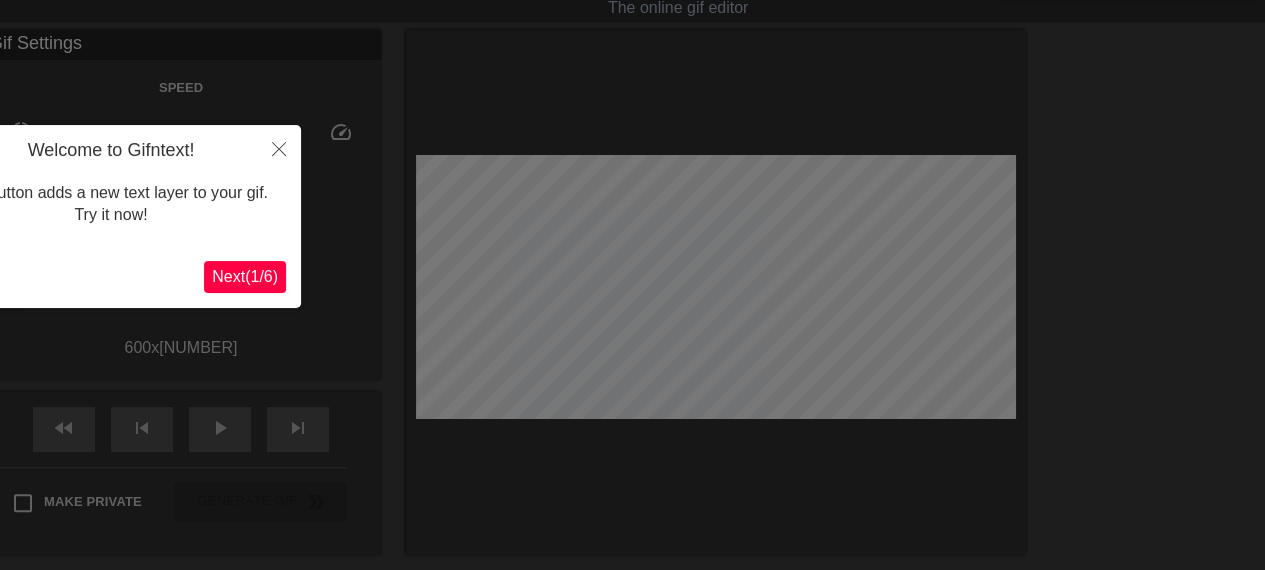 click on "Next  ( 1 / 6 )" at bounding box center (245, 276) 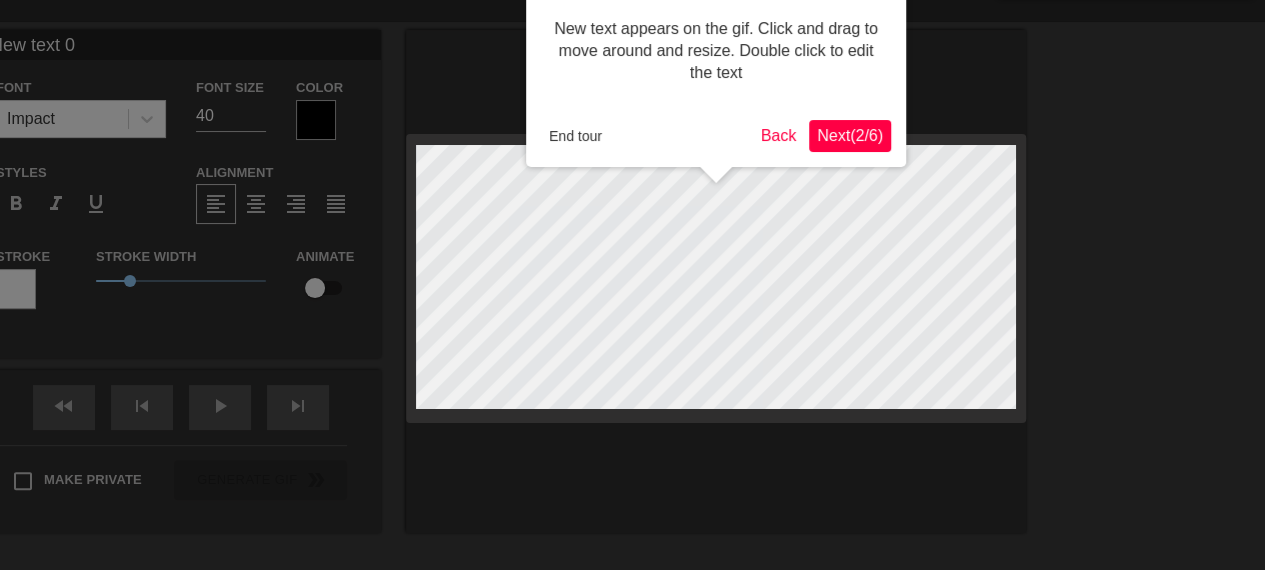 scroll, scrollTop: 0, scrollLeft: 0, axis: both 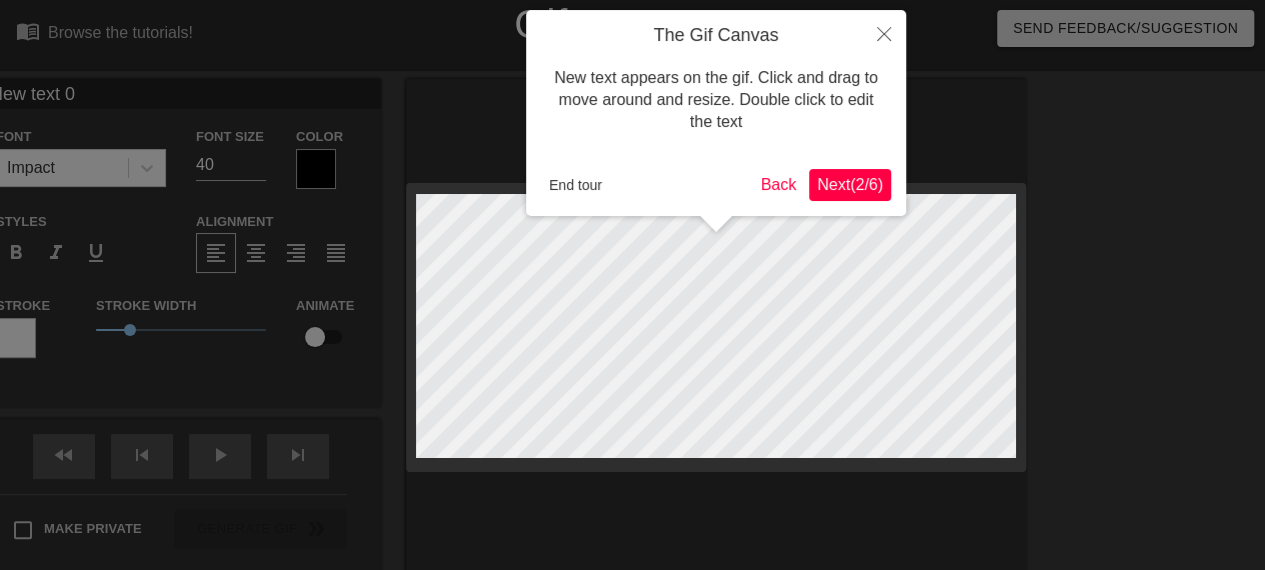 click on "Next  ( 2 / 6 )" at bounding box center [850, 184] 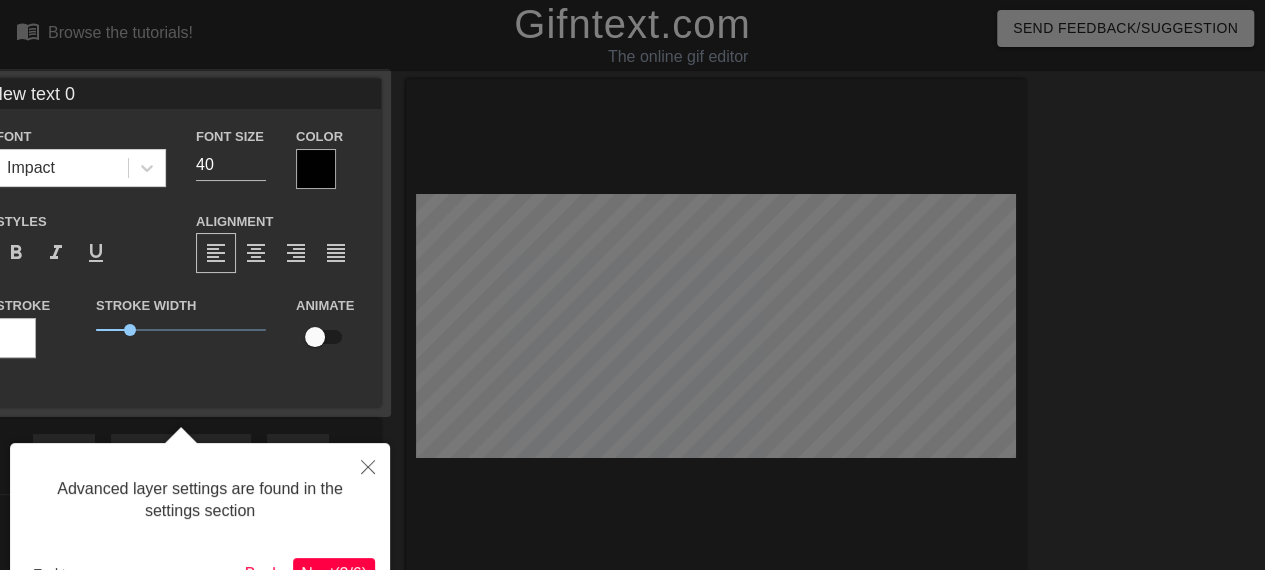 scroll, scrollTop: 49, scrollLeft: 0, axis: vertical 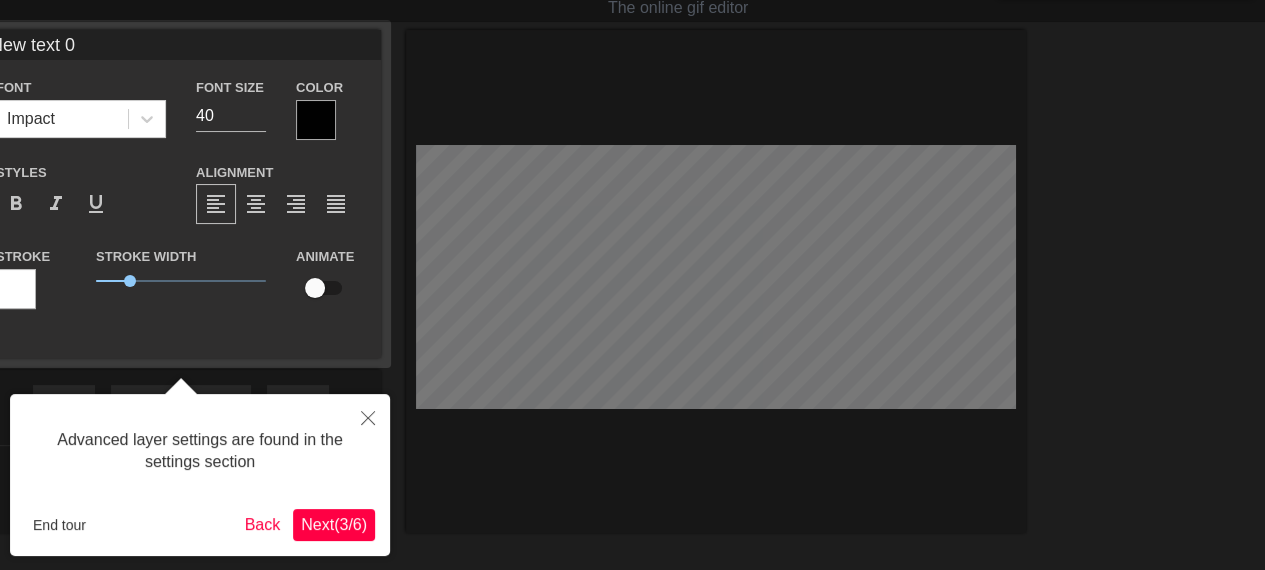 click on "Next  ( 3 / 6 )" at bounding box center [334, 524] 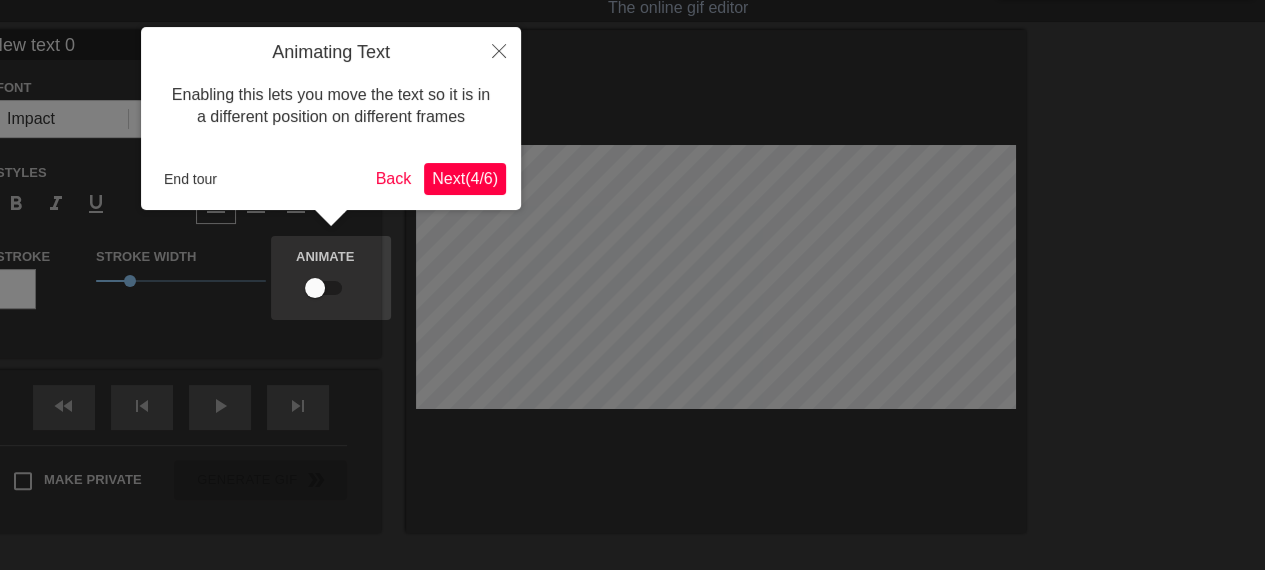 scroll, scrollTop: 0, scrollLeft: 0, axis: both 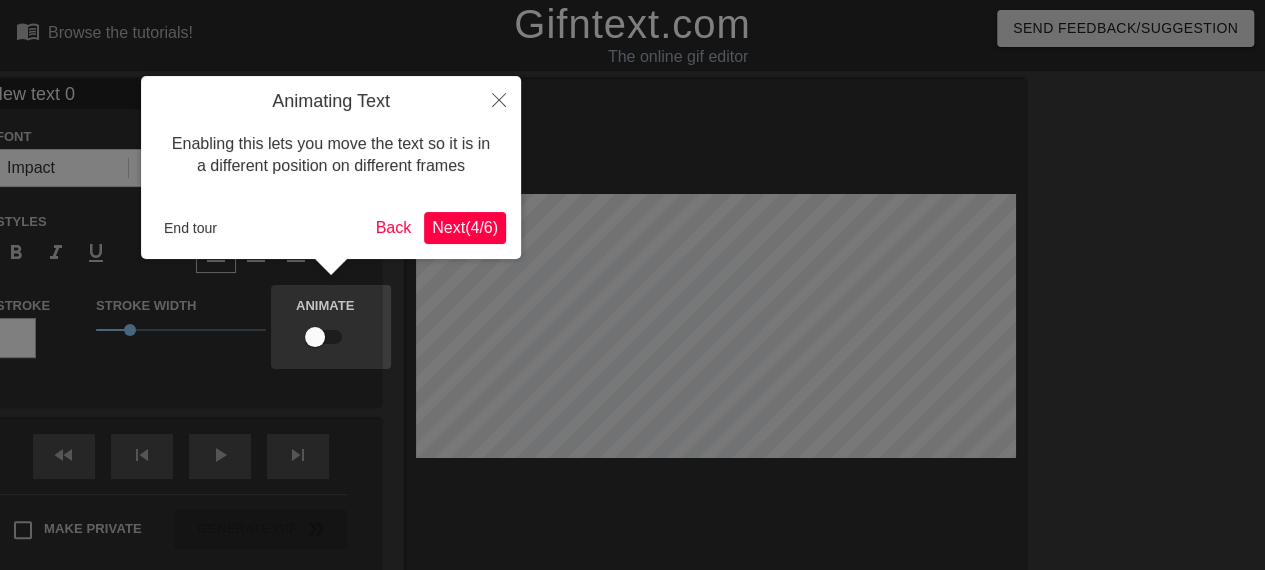 click on "Next  ( 4 / 6 )" at bounding box center [465, 227] 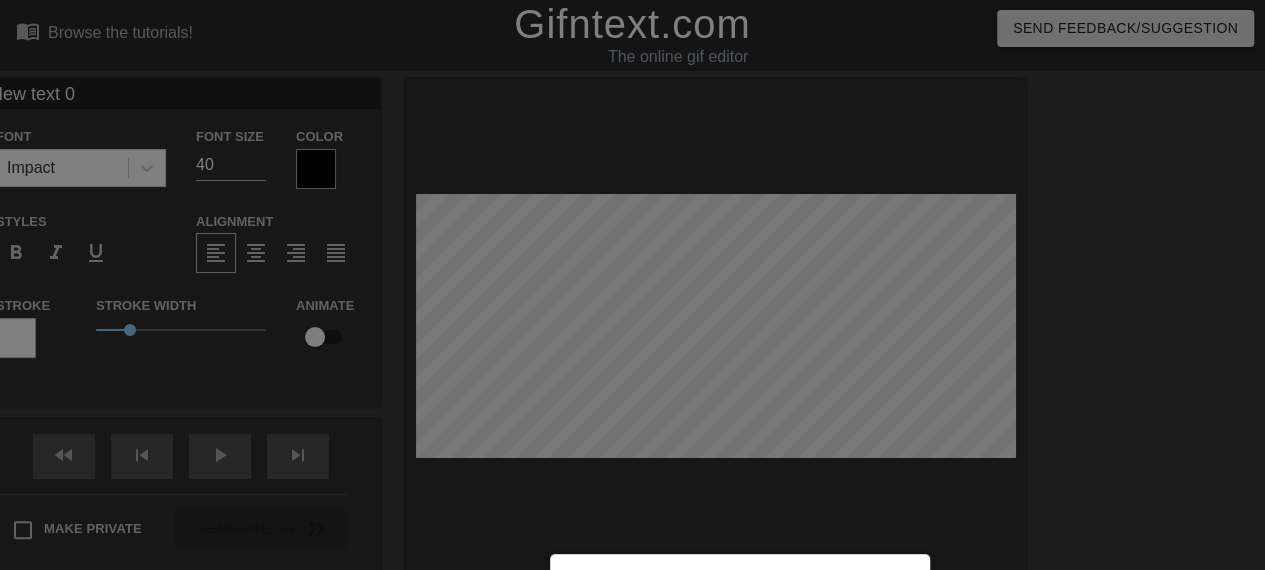 scroll, scrollTop: 245, scrollLeft: 0, axis: vertical 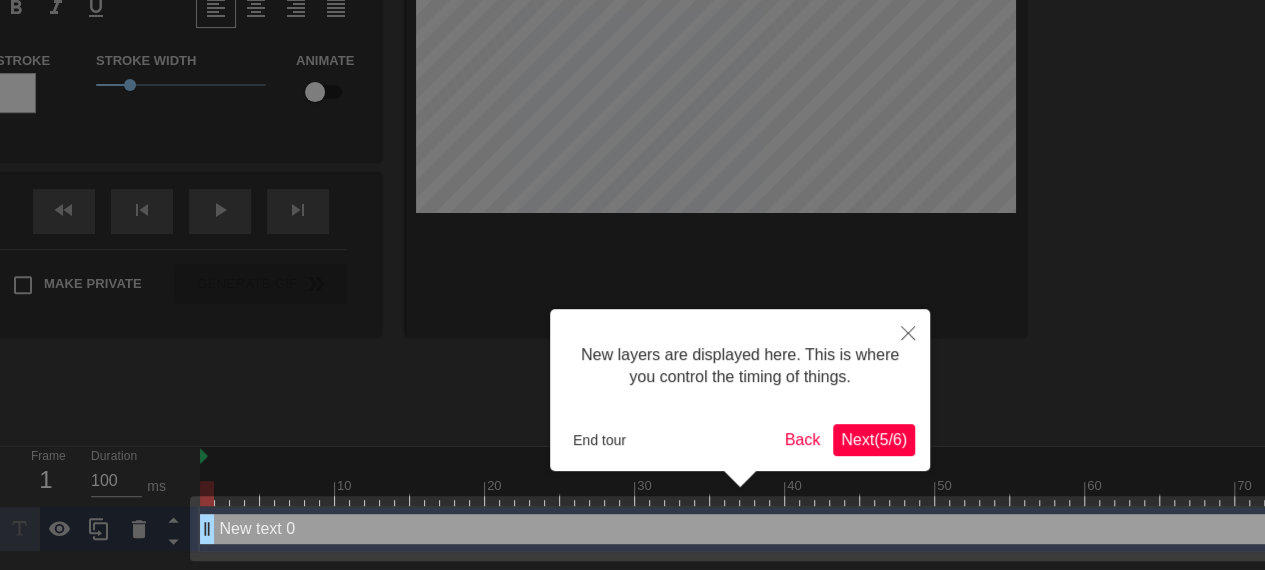 click on "Next  ( 5 / 6 )" at bounding box center (874, 439) 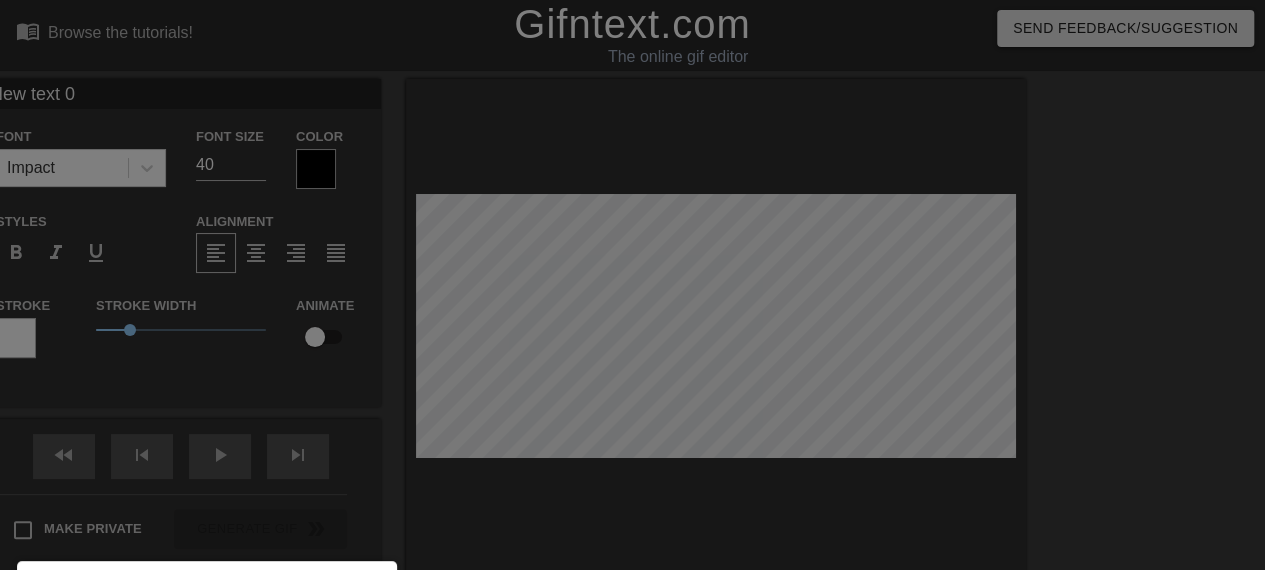 scroll, scrollTop: 200, scrollLeft: 0, axis: vertical 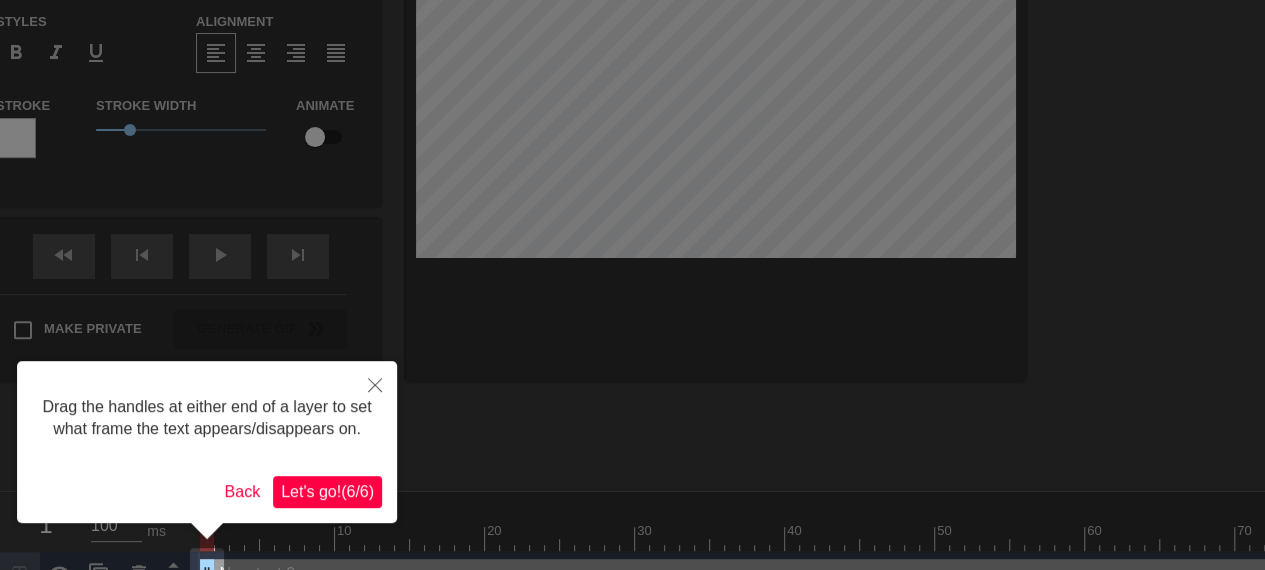 click on "Let's go!  ( 6 / 6 )" at bounding box center [327, 491] 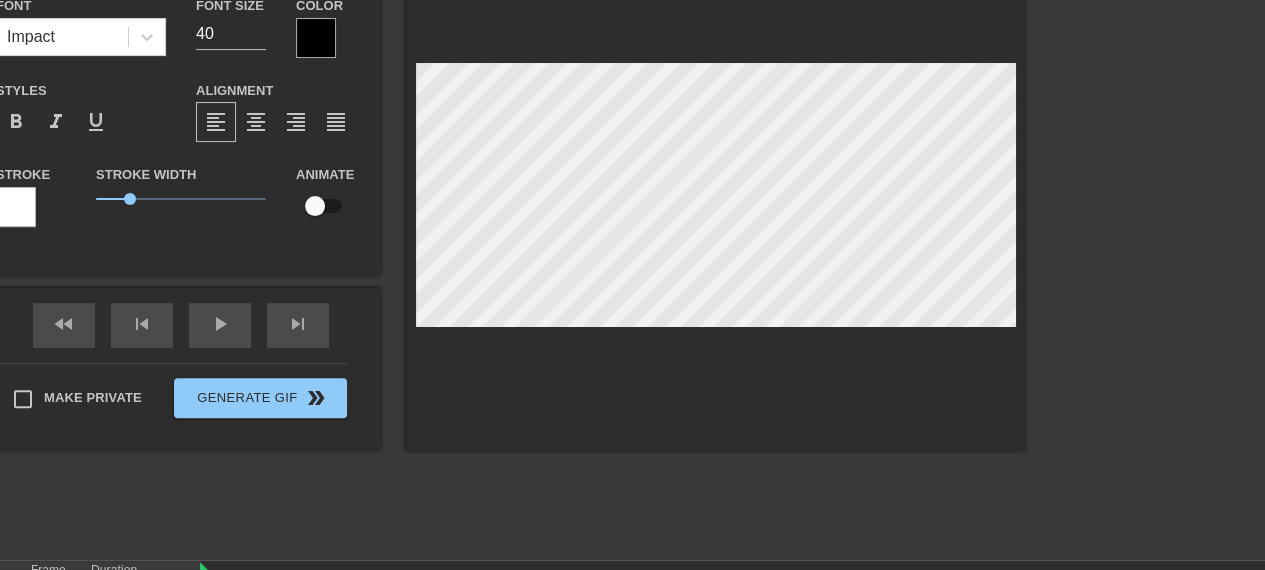 scroll, scrollTop: 100, scrollLeft: 0, axis: vertical 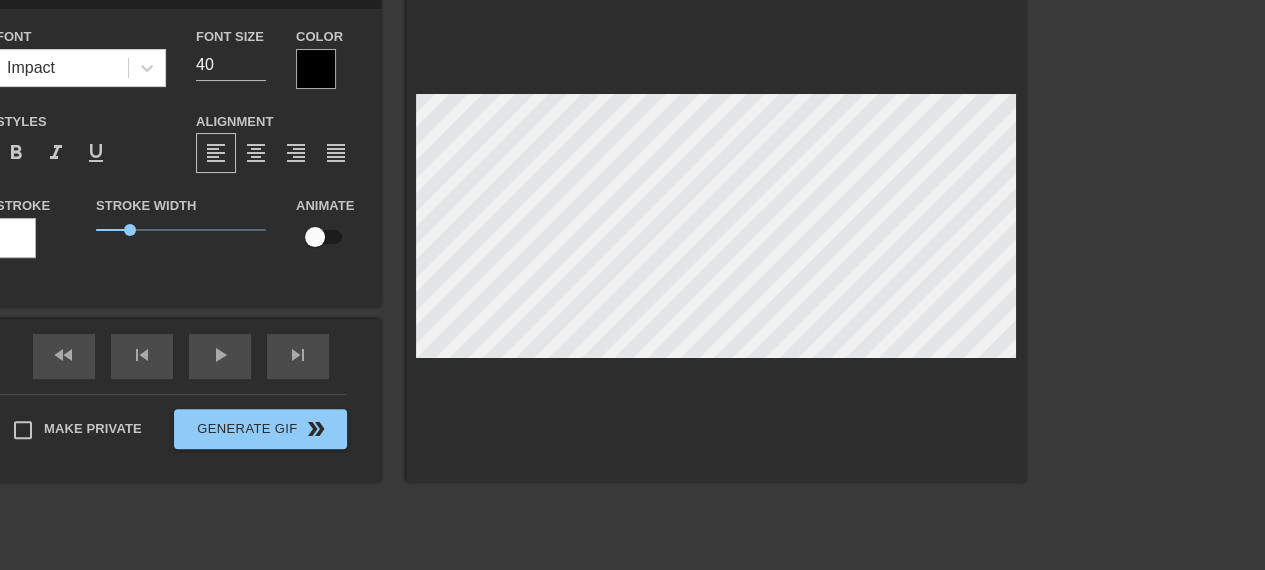 type on "New text" 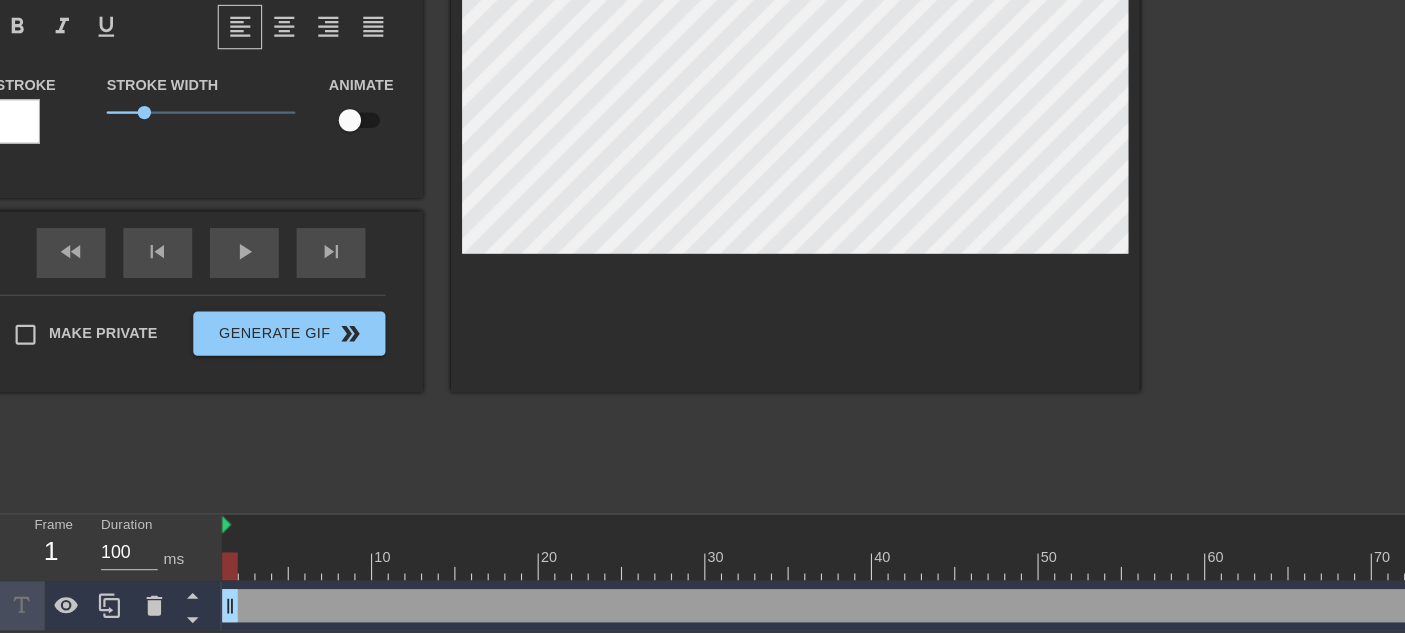 scroll, scrollTop: 167, scrollLeft: 0, axis: vertical 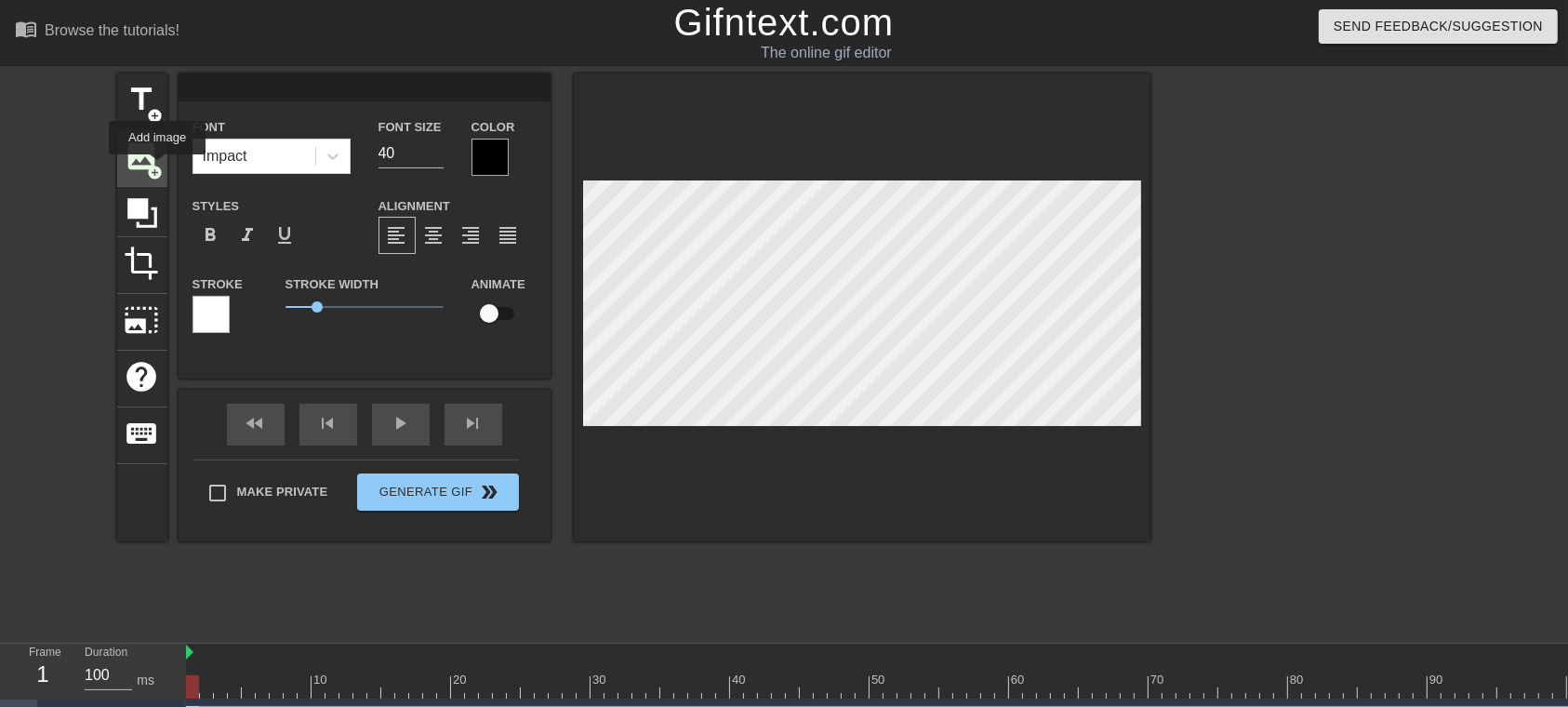 type 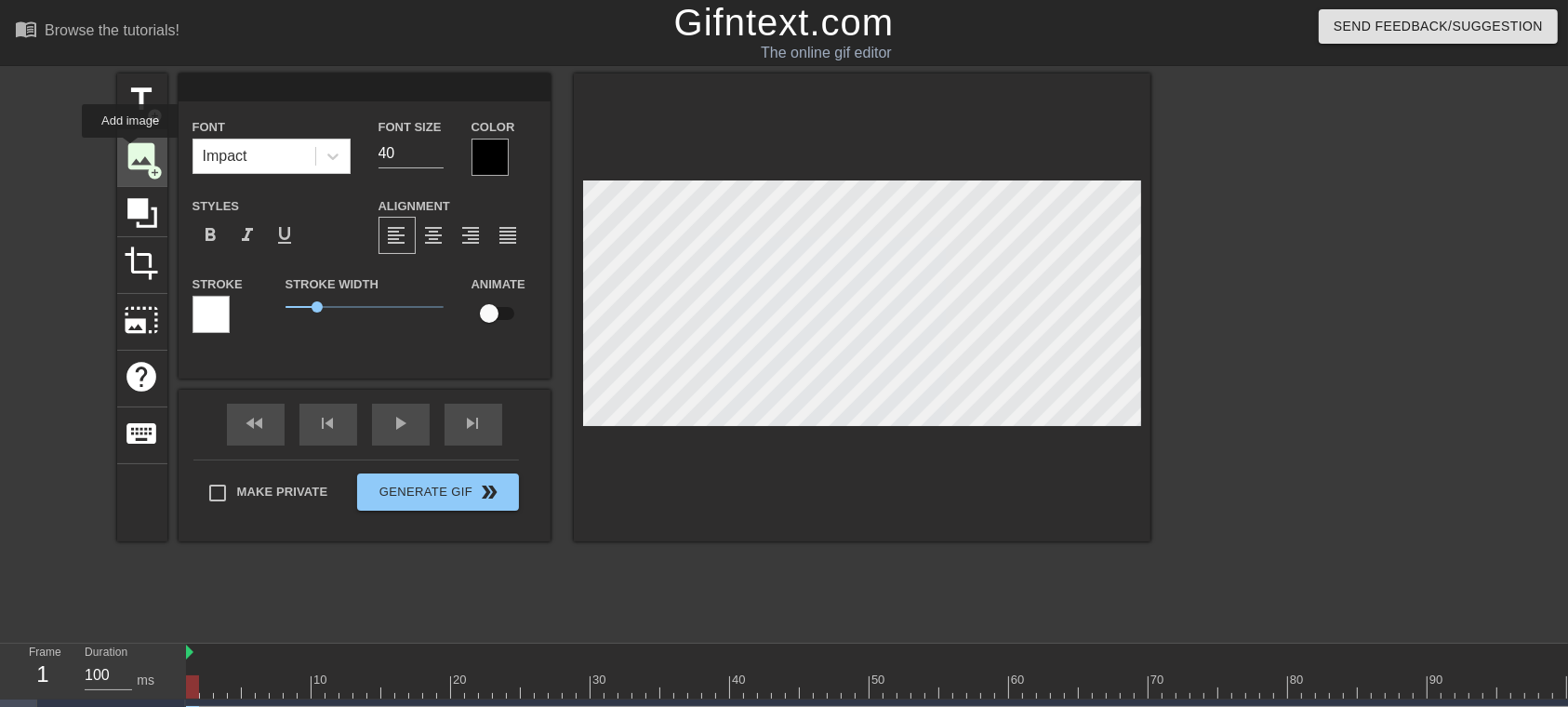 click on "image" at bounding box center [142, 156] 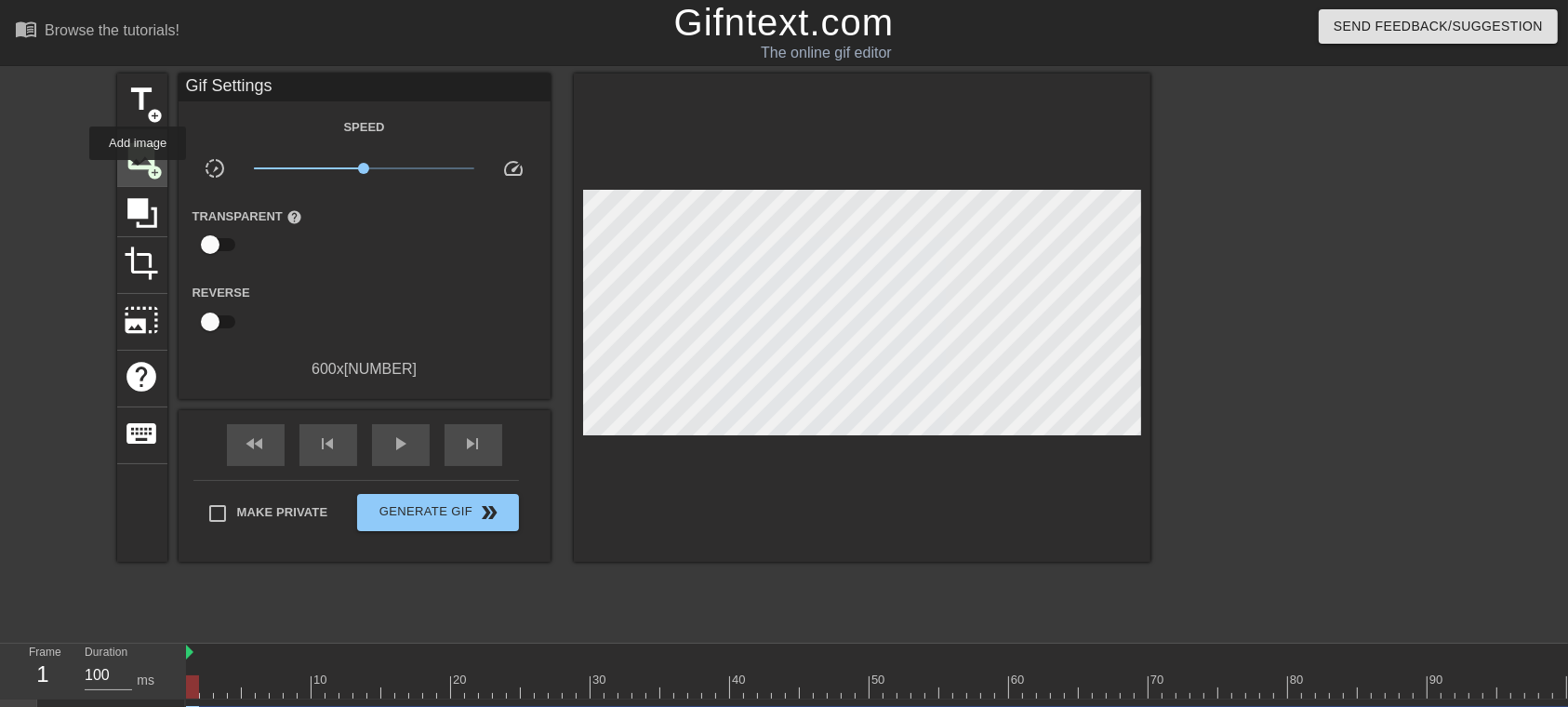 click on "image" at bounding box center (142, 156) 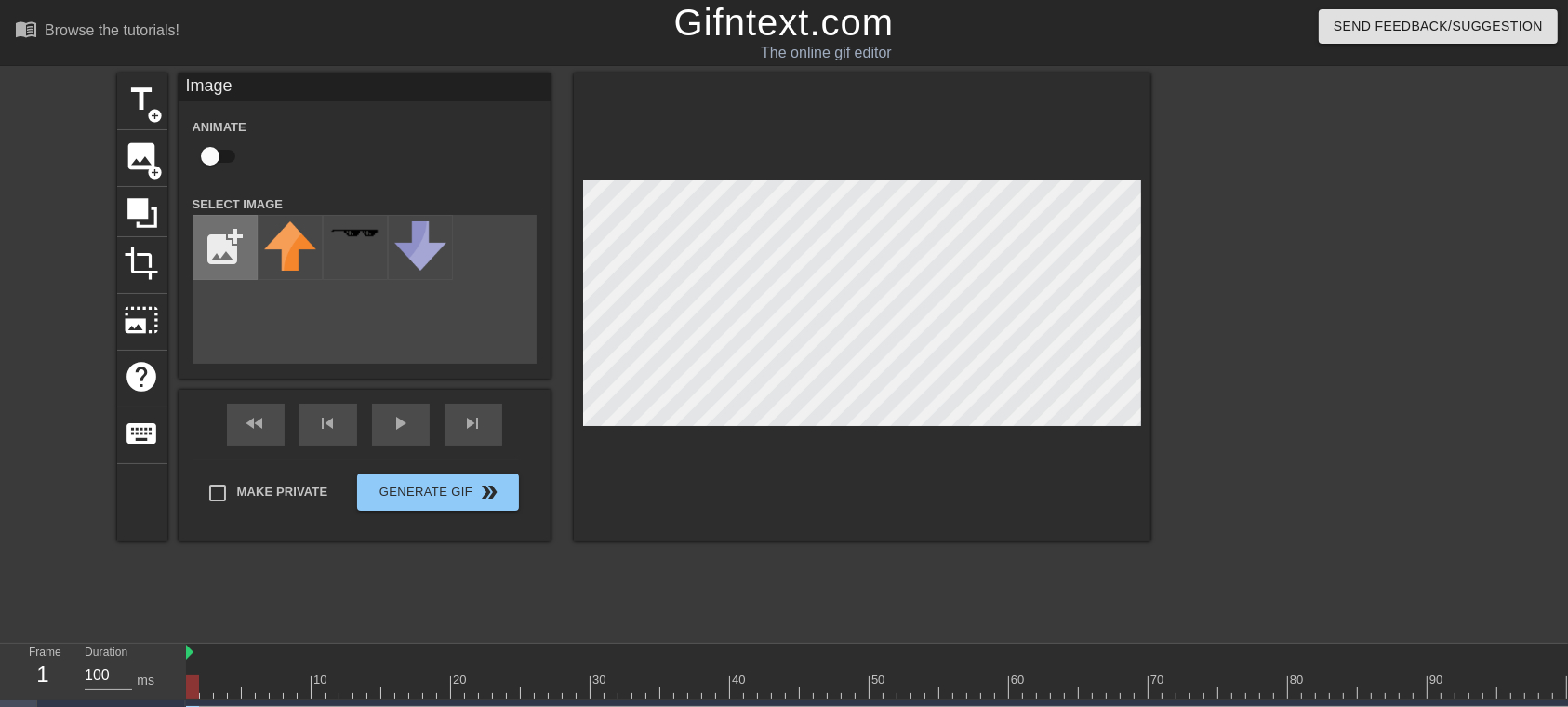 click at bounding box center (225, 247) 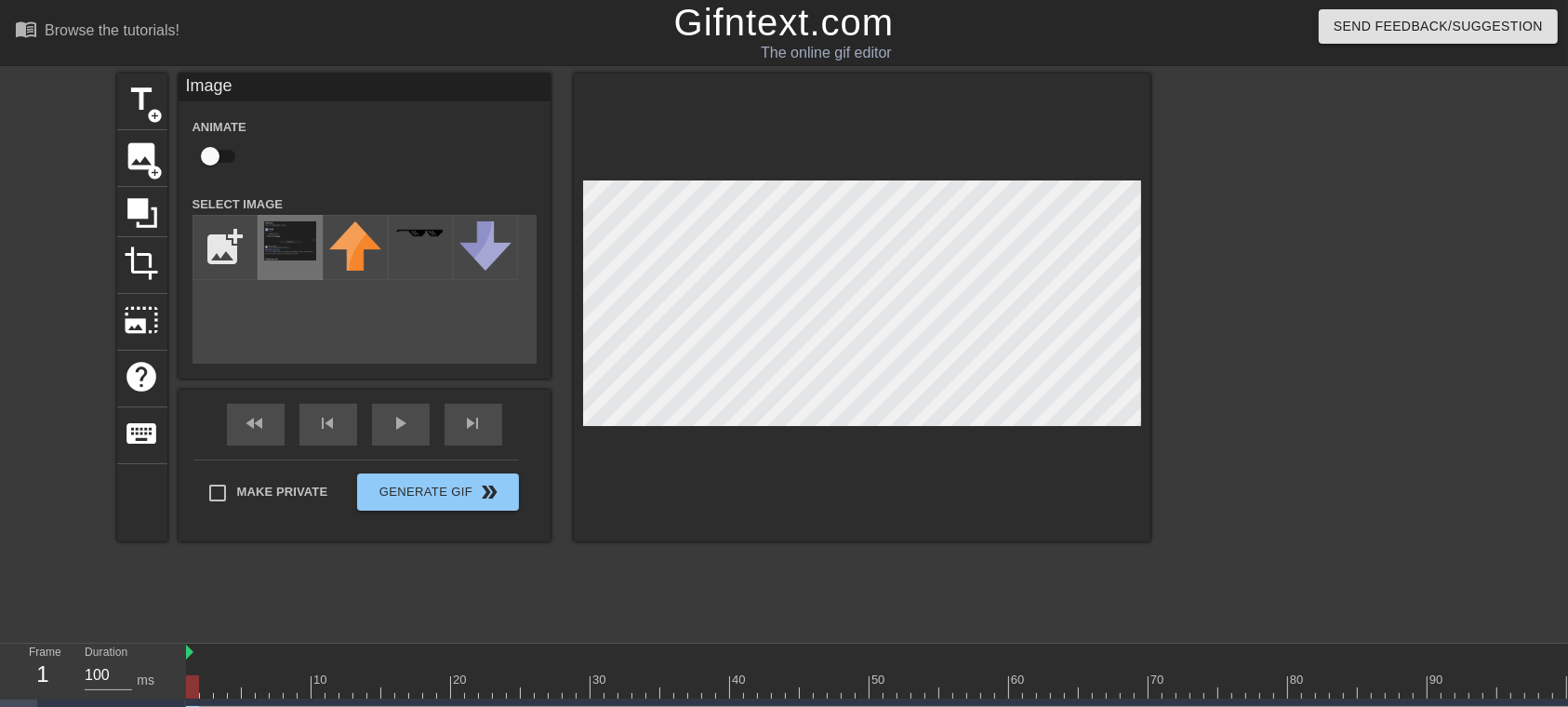 click at bounding box center (290, 241) 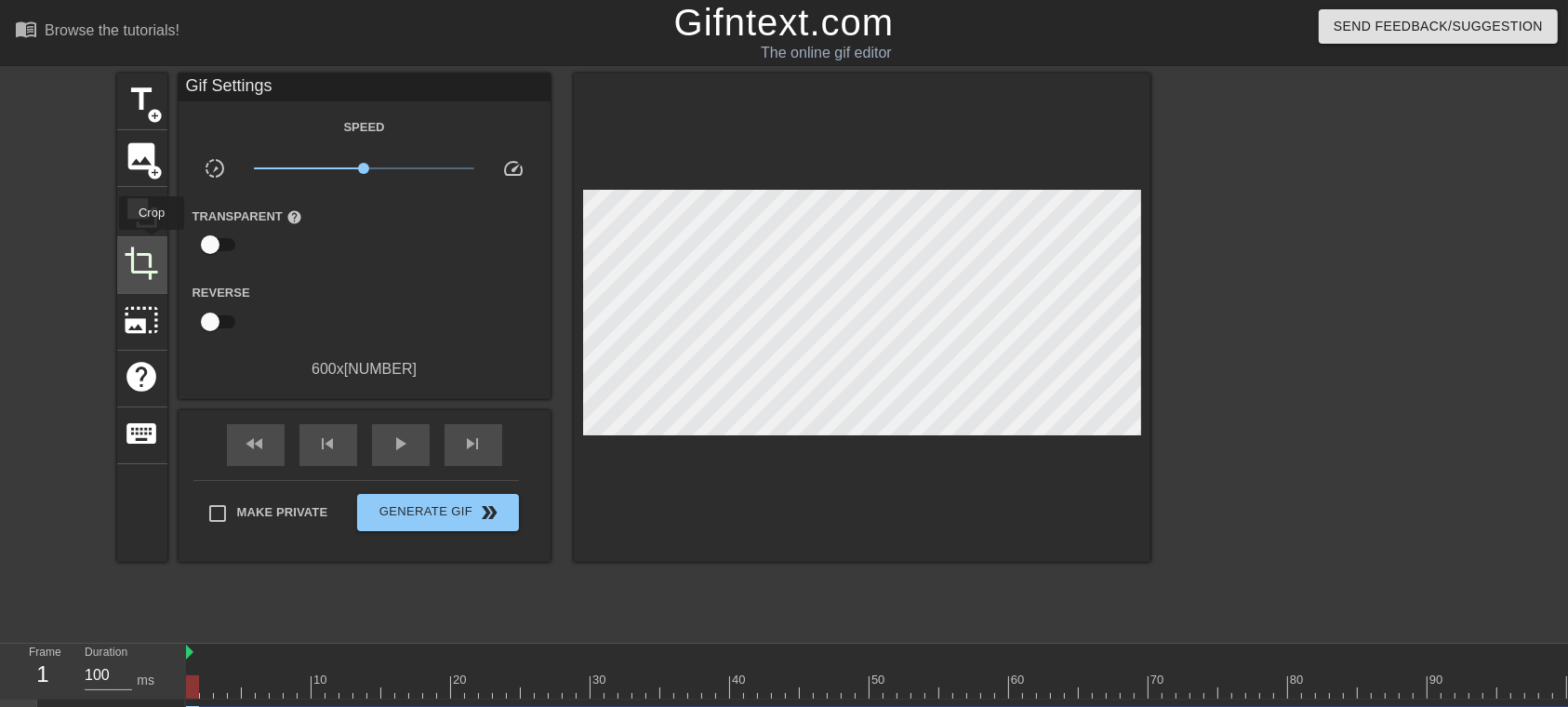 click on "crop" at bounding box center [142, 263] 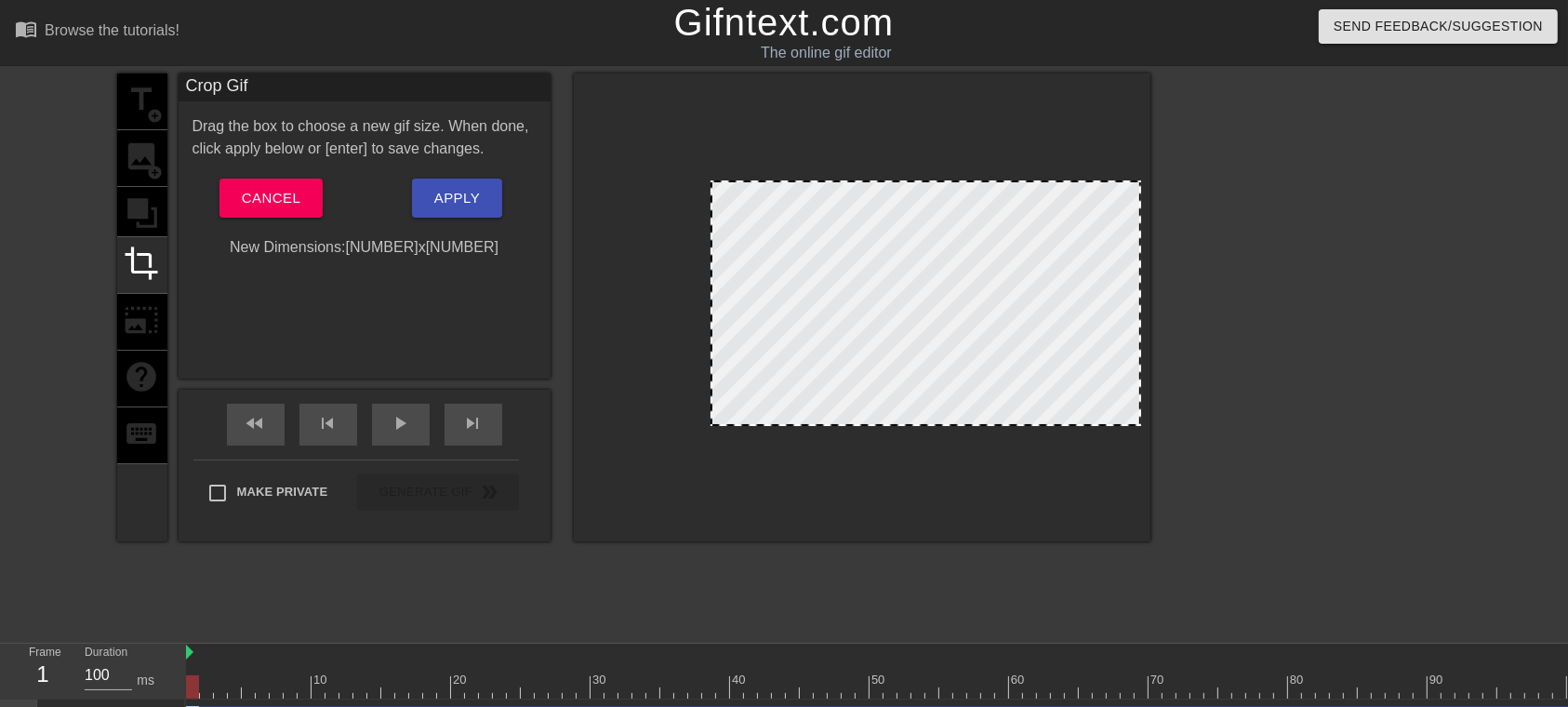 drag, startPoint x: 583, startPoint y: 295, endPoint x: 712, endPoint y: 302, distance: 129.18978 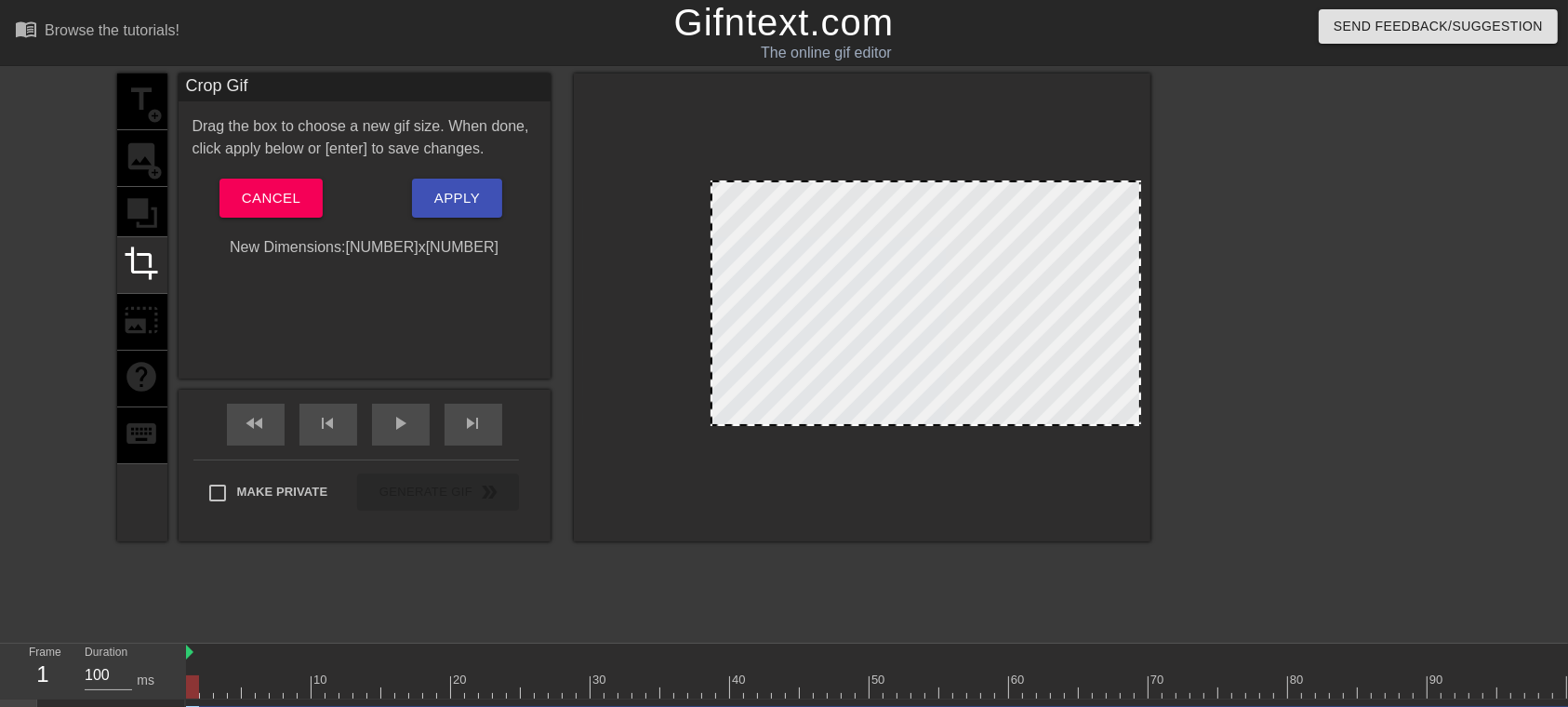 click at bounding box center [712, 303] 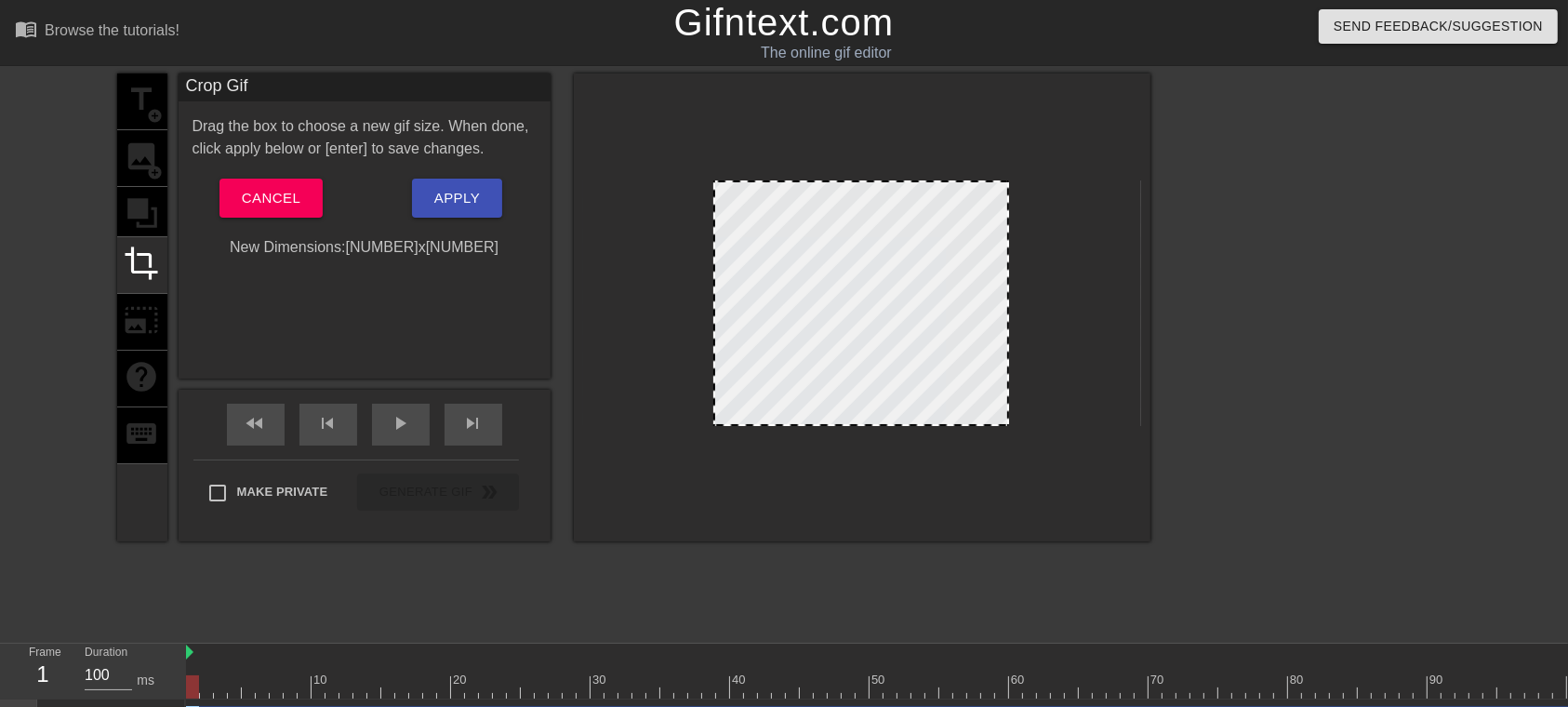 drag, startPoint x: 1135, startPoint y: 294, endPoint x: 1003, endPoint y: 300, distance: 132.13629 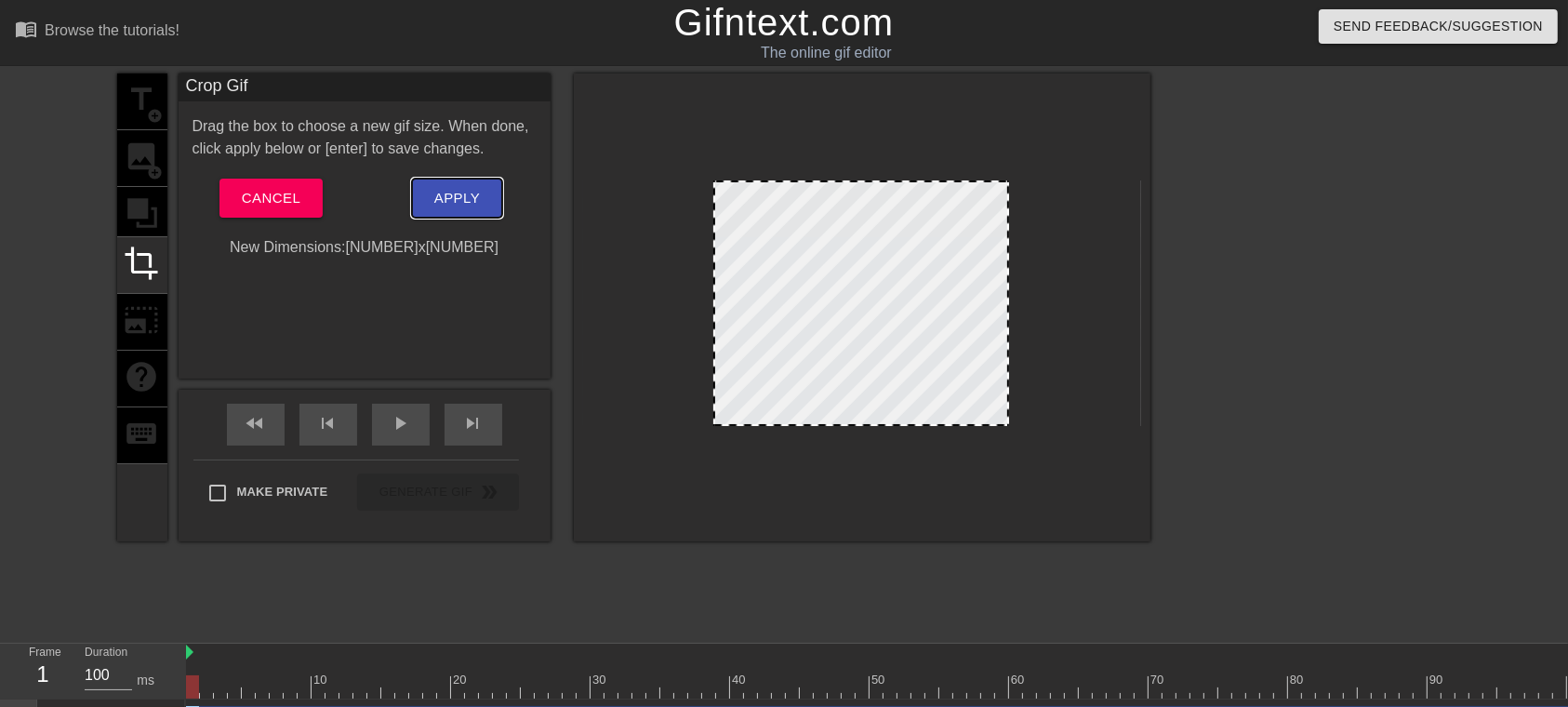 click on "Apply" at bounding box center [457, 198] 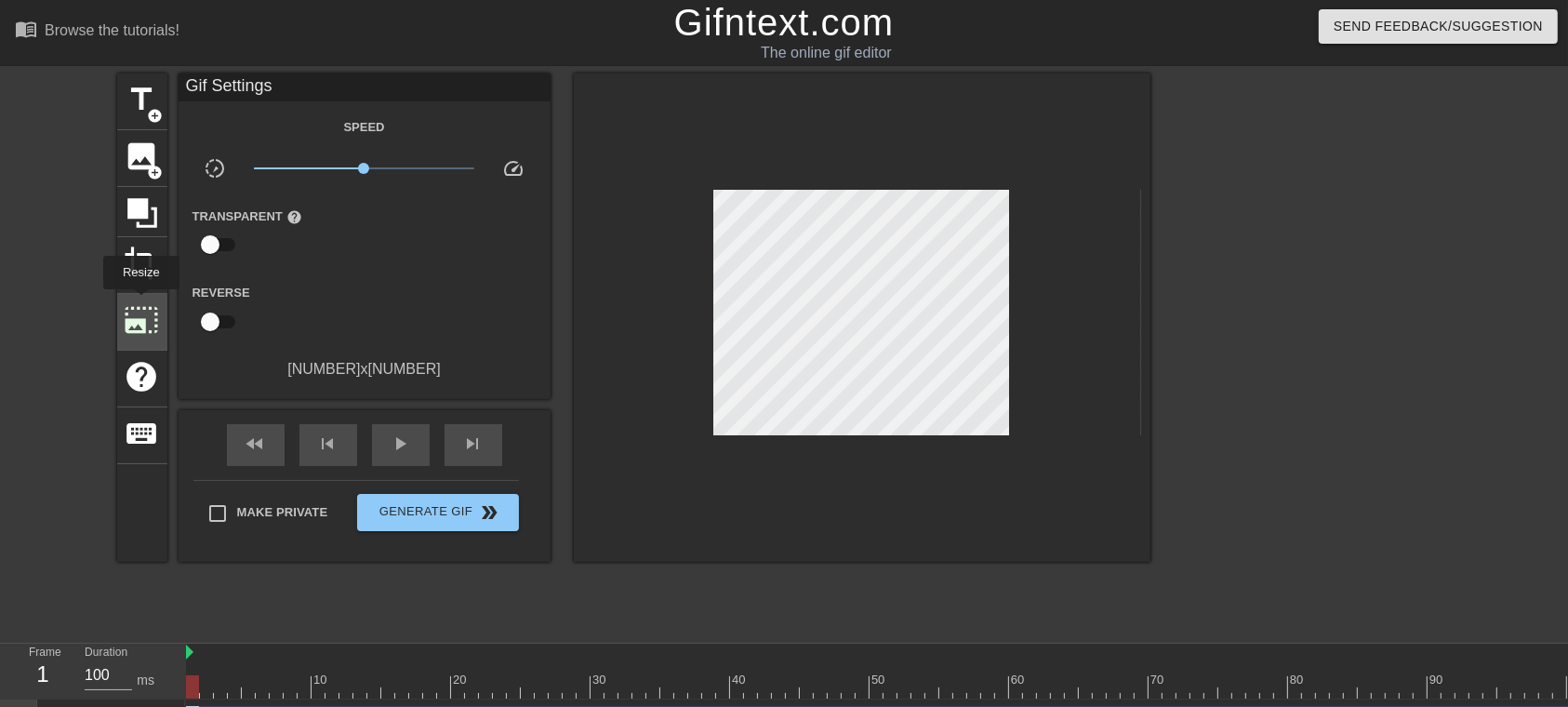 click on "photo_size_select_large" at bounding box center [142, 320] 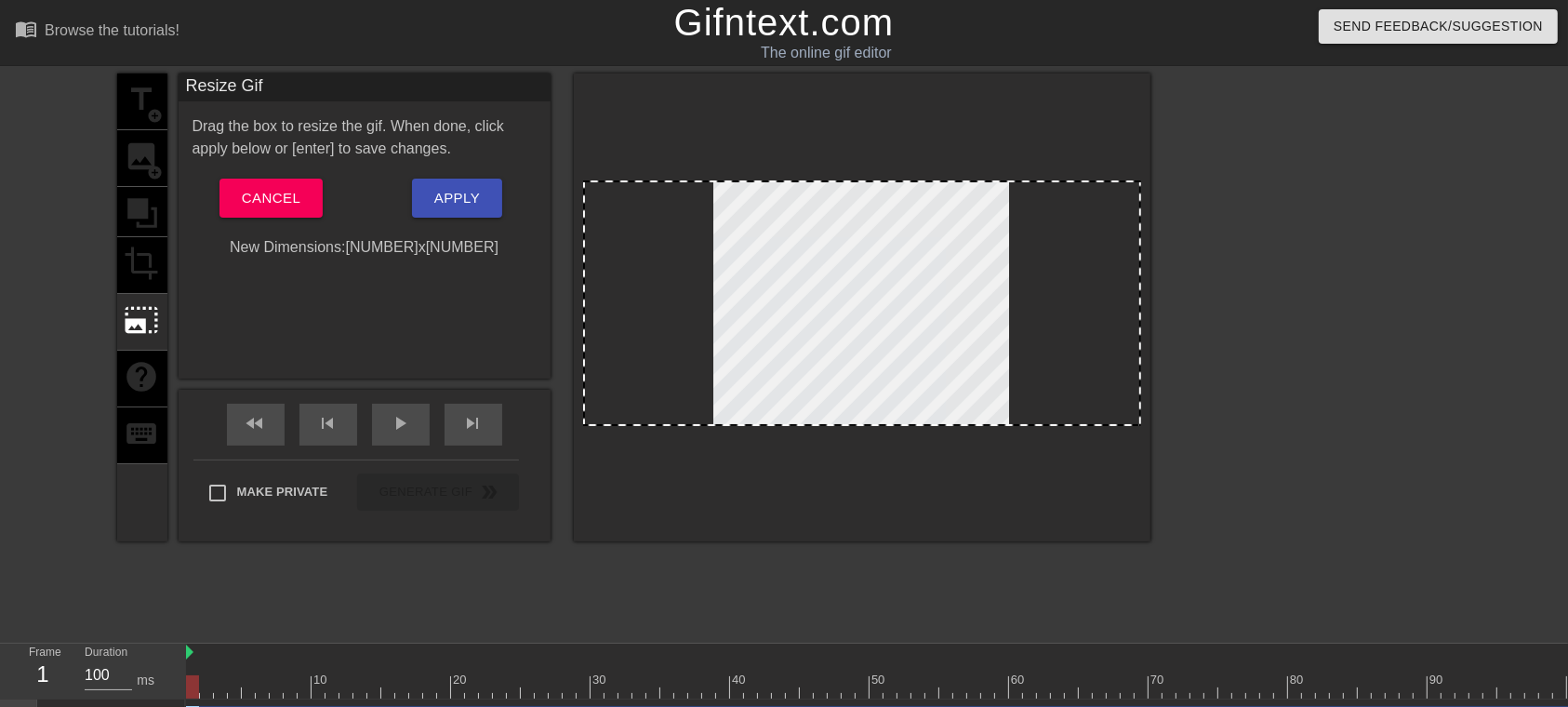 drag, startPoint x: 850, startPoint y: 261, endPoint x: 849, endPoint y: 317, distance: 56.00893 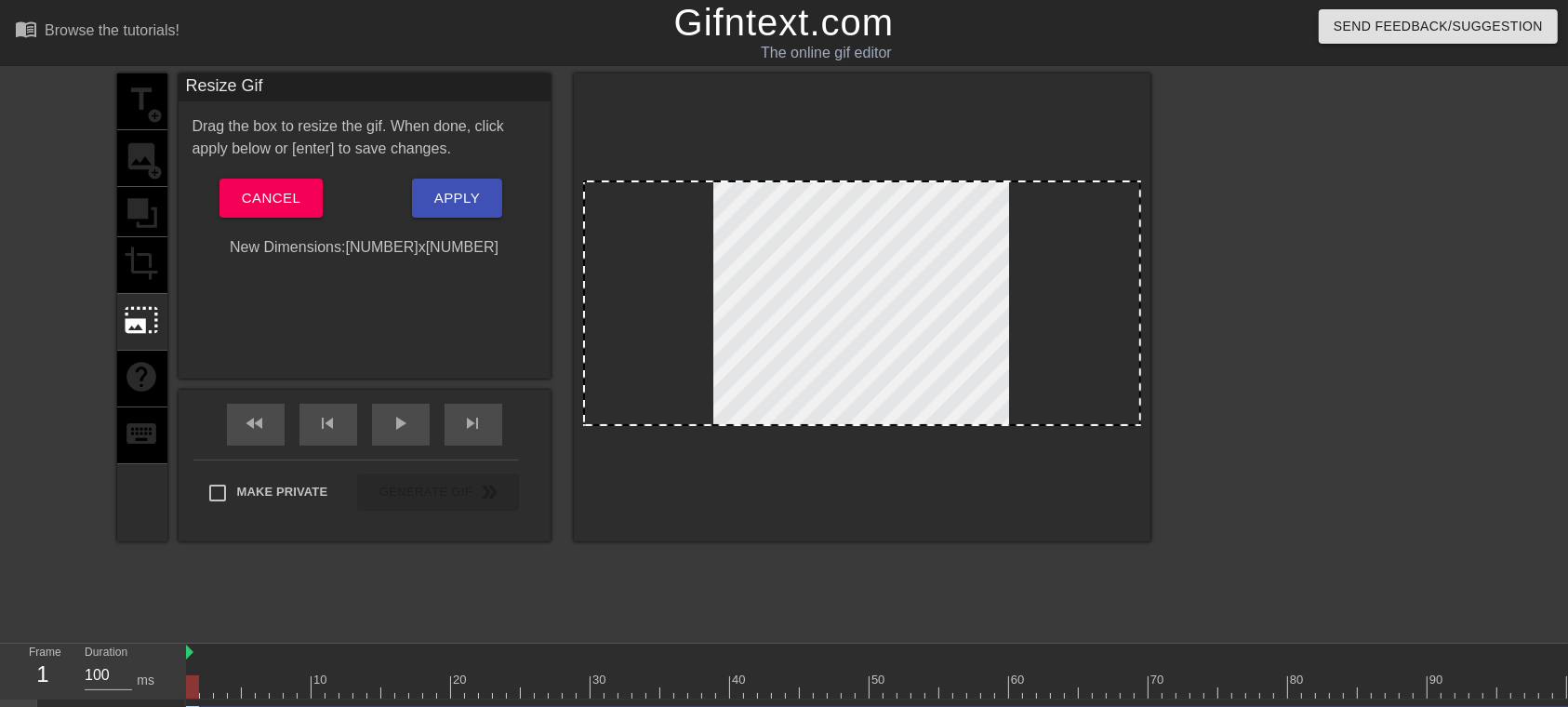 click at bounding box center (862, 303) 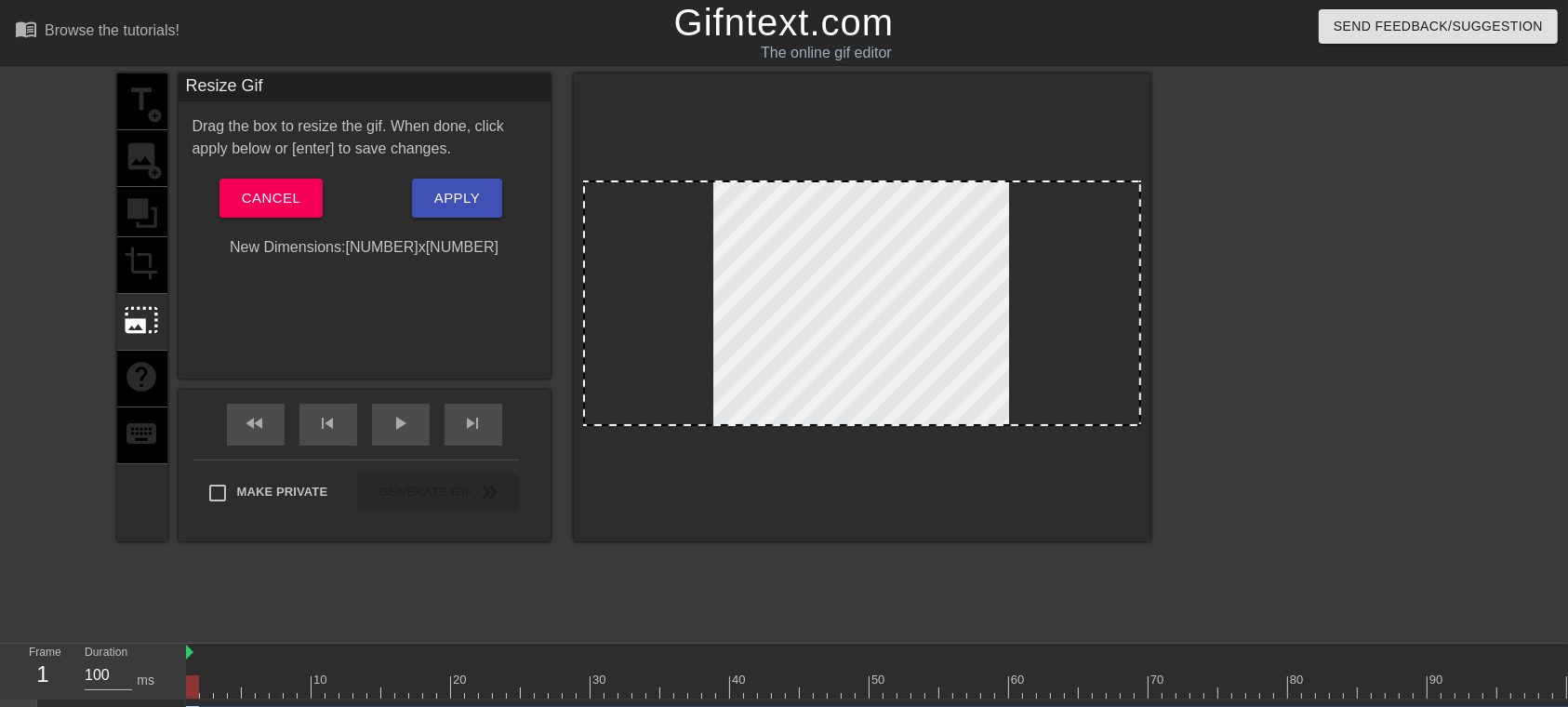 drag, startPoint x: 815, startPoint y: 420, endPoint x: 817, endPoint y: 471, distance: 51.039201 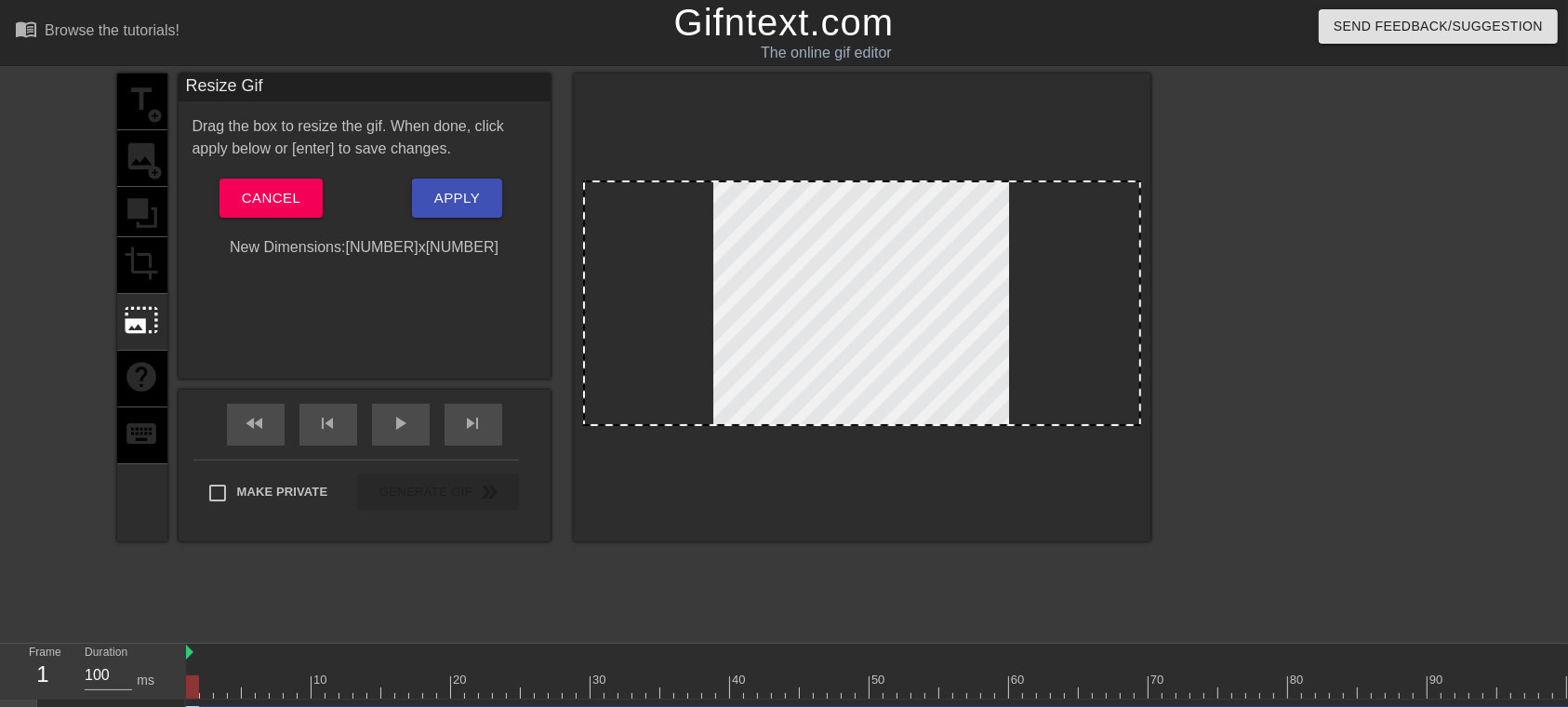 click at bounding box center (862, 307) 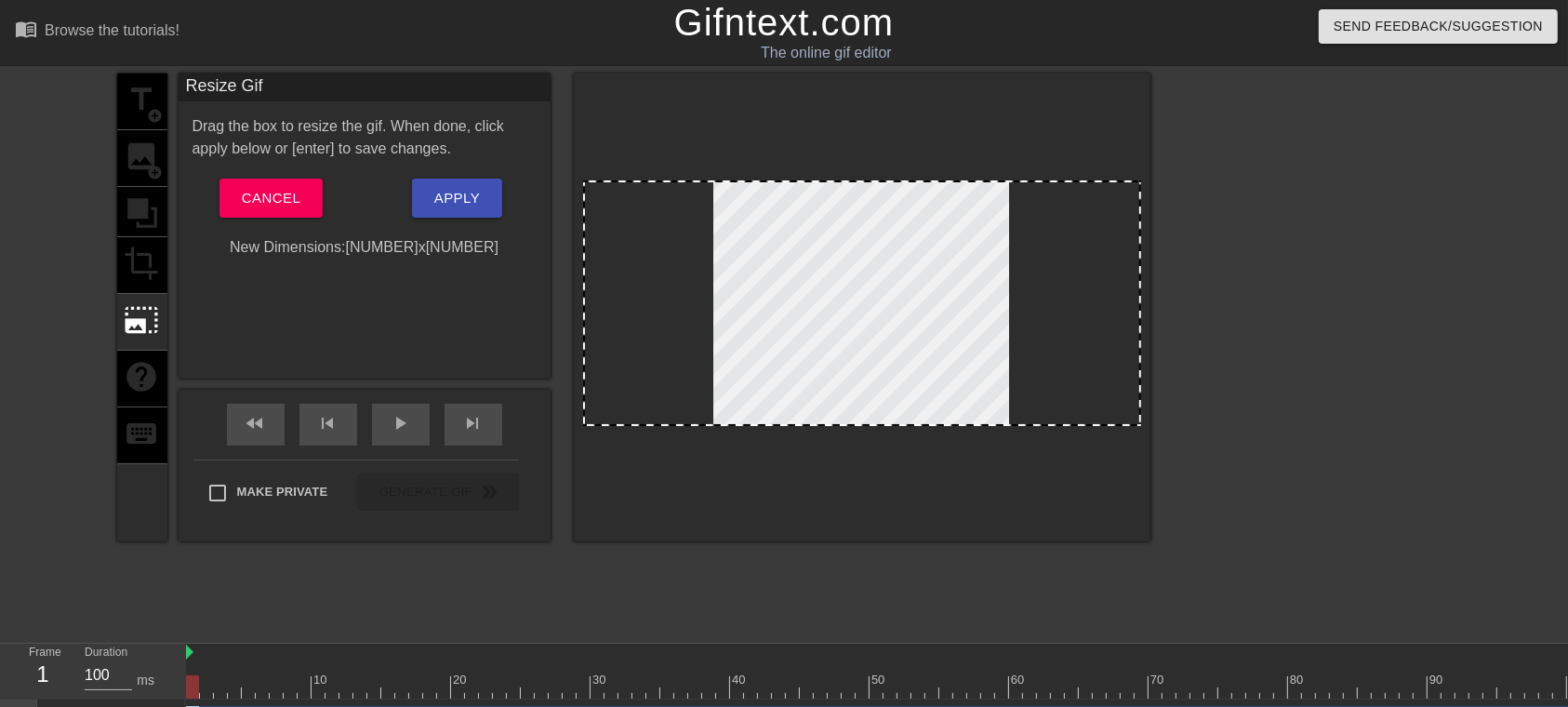 drag, startPoint x: 818, startPoint y: 423, endPoint x: 819, endPoint y: 447, distance: 24.020824 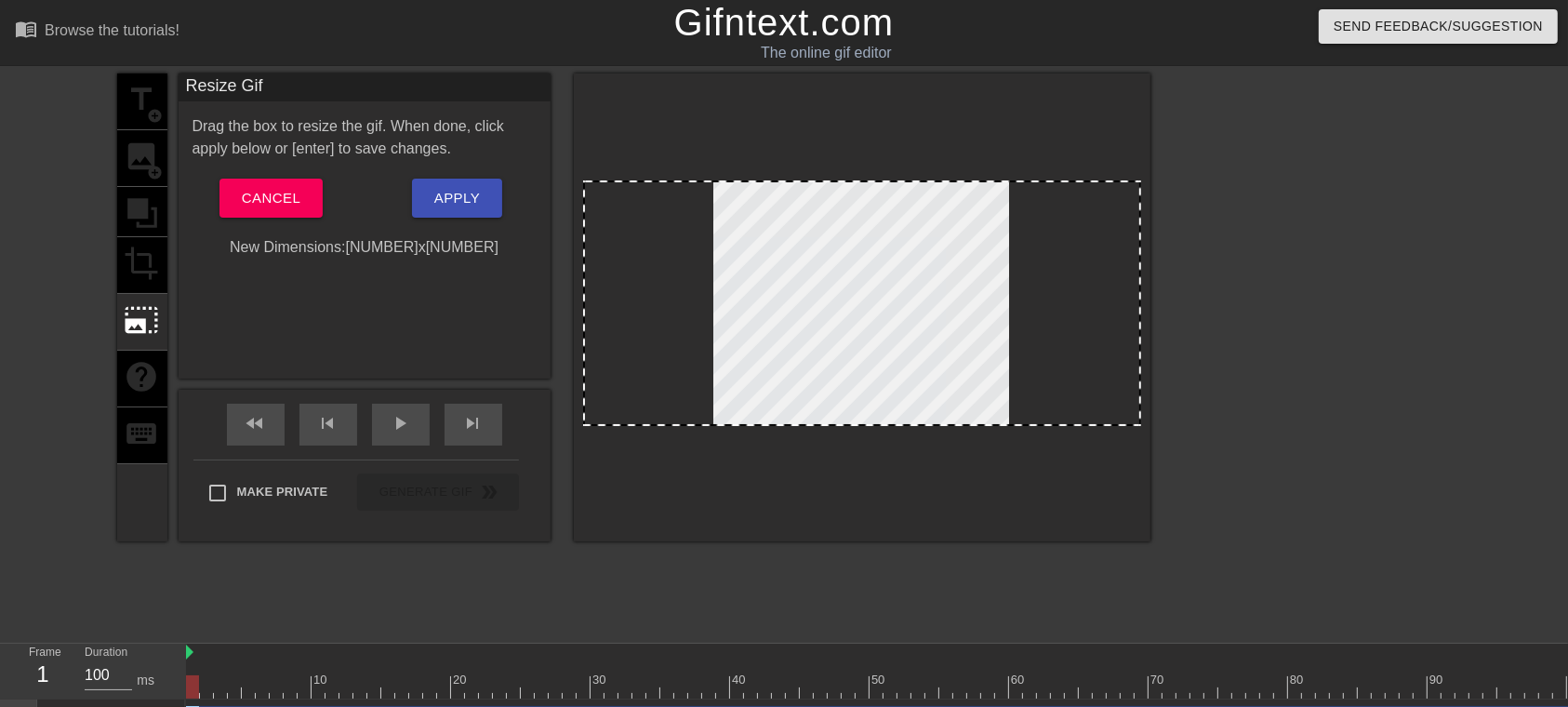 click at bounding box center (862, 307) 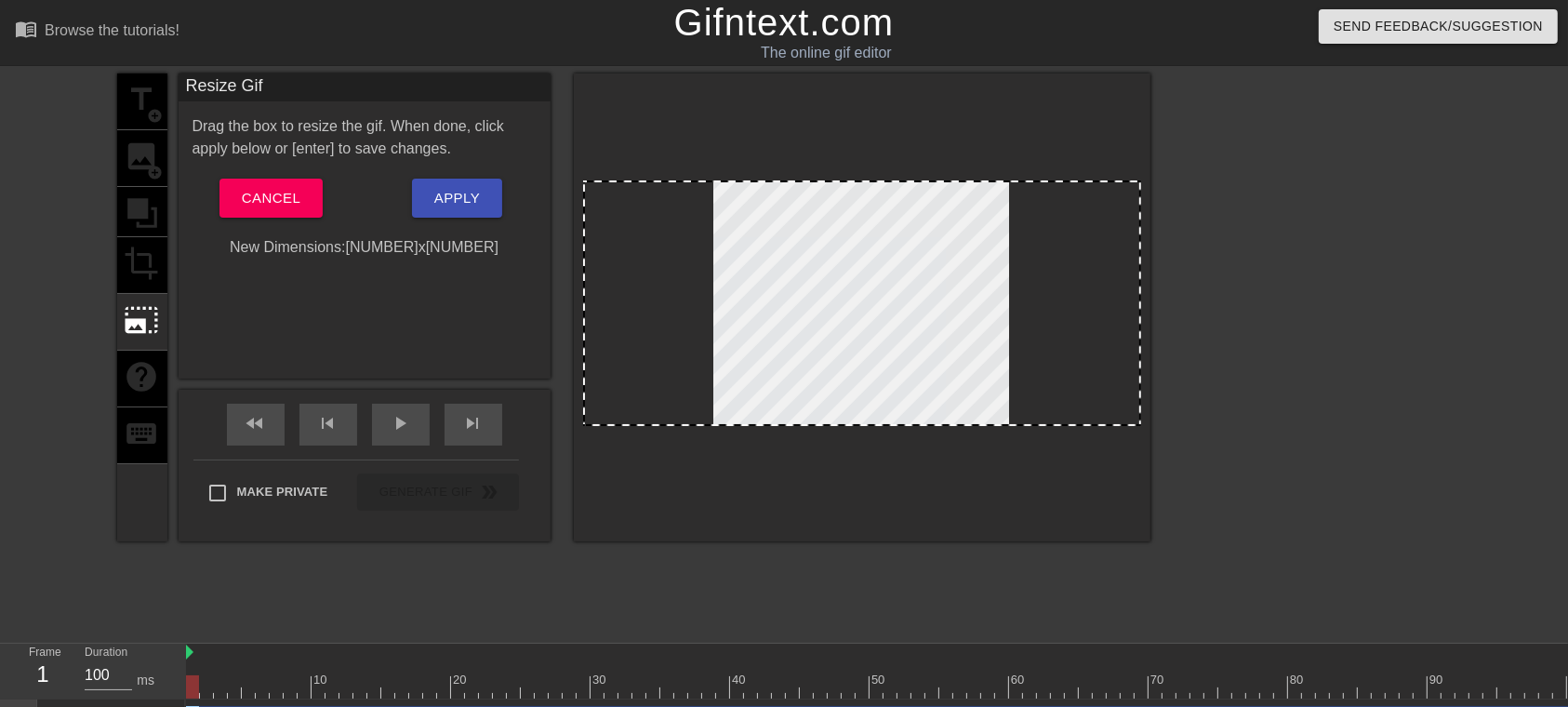 drag, startPoint x: 820, startPoint y: 423, endPoint x: 855, endPoint y: 441, distance: 39.35734 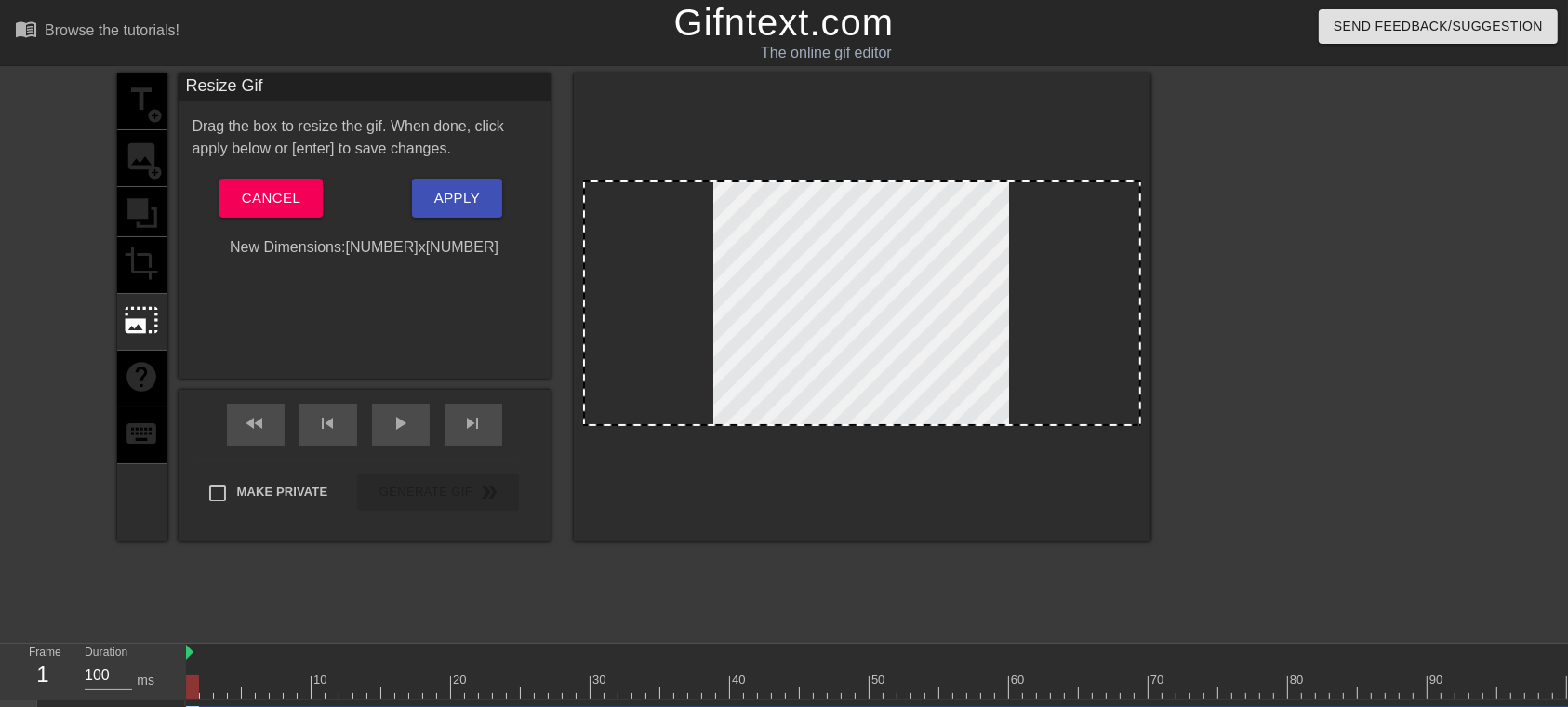 click at bounding box center (862, 307) 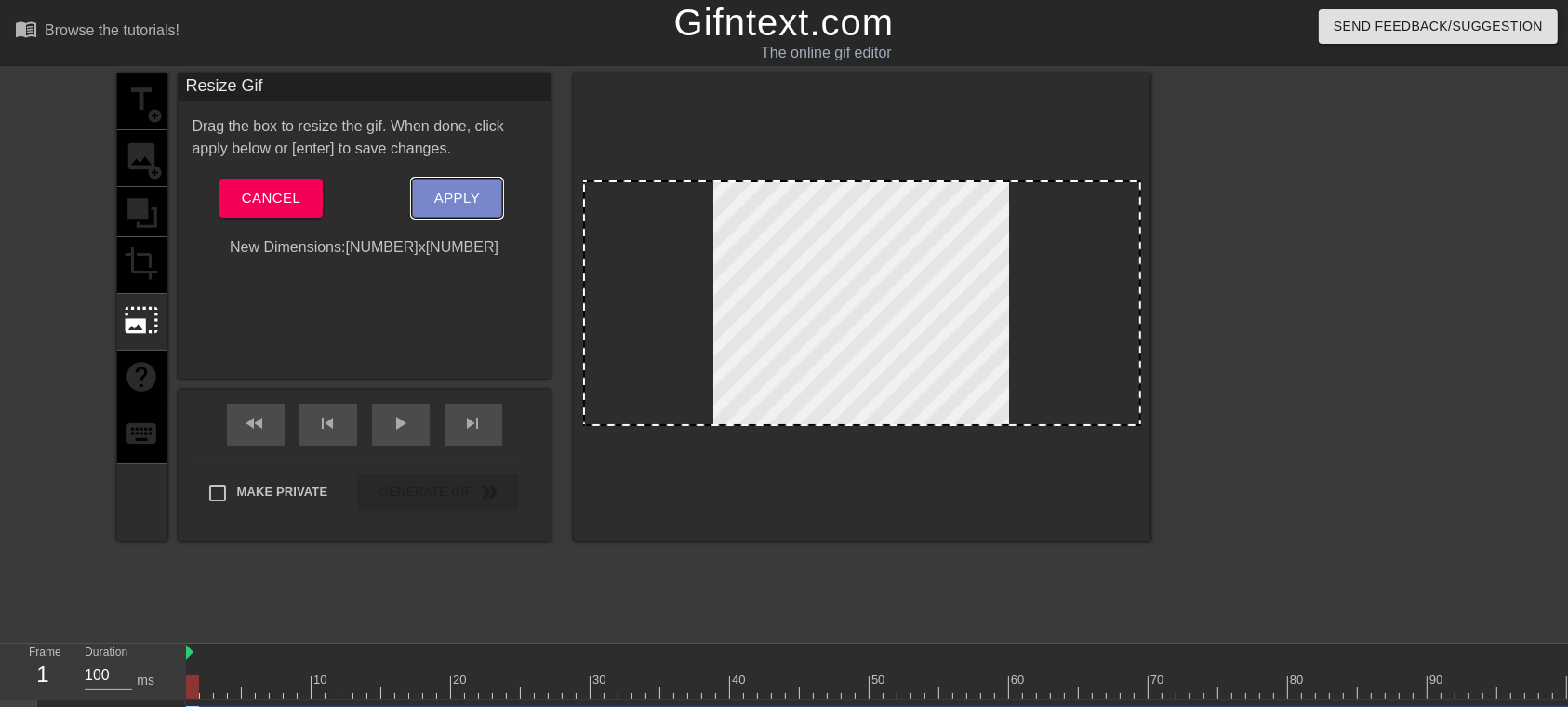 click on "Apply" at bounding box center [457, 198] 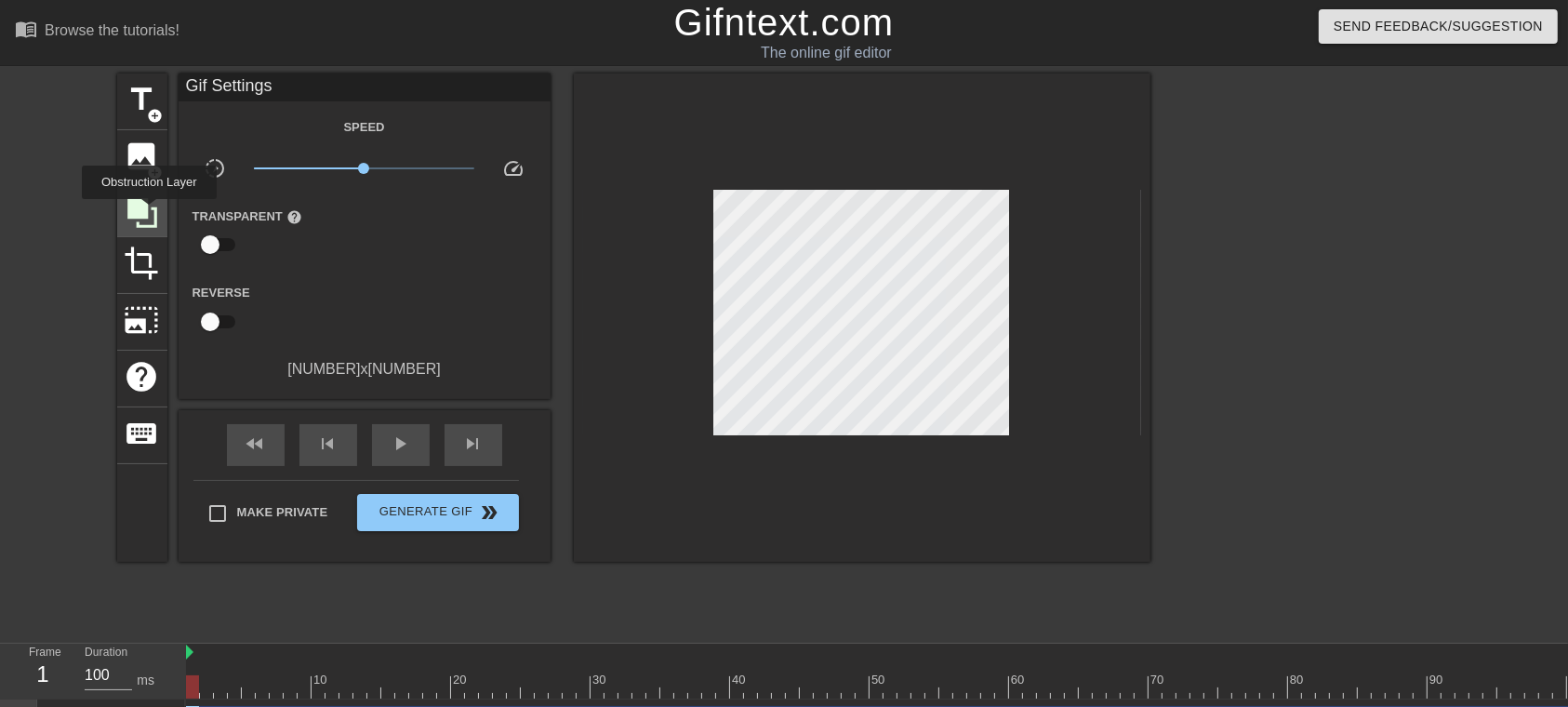 click 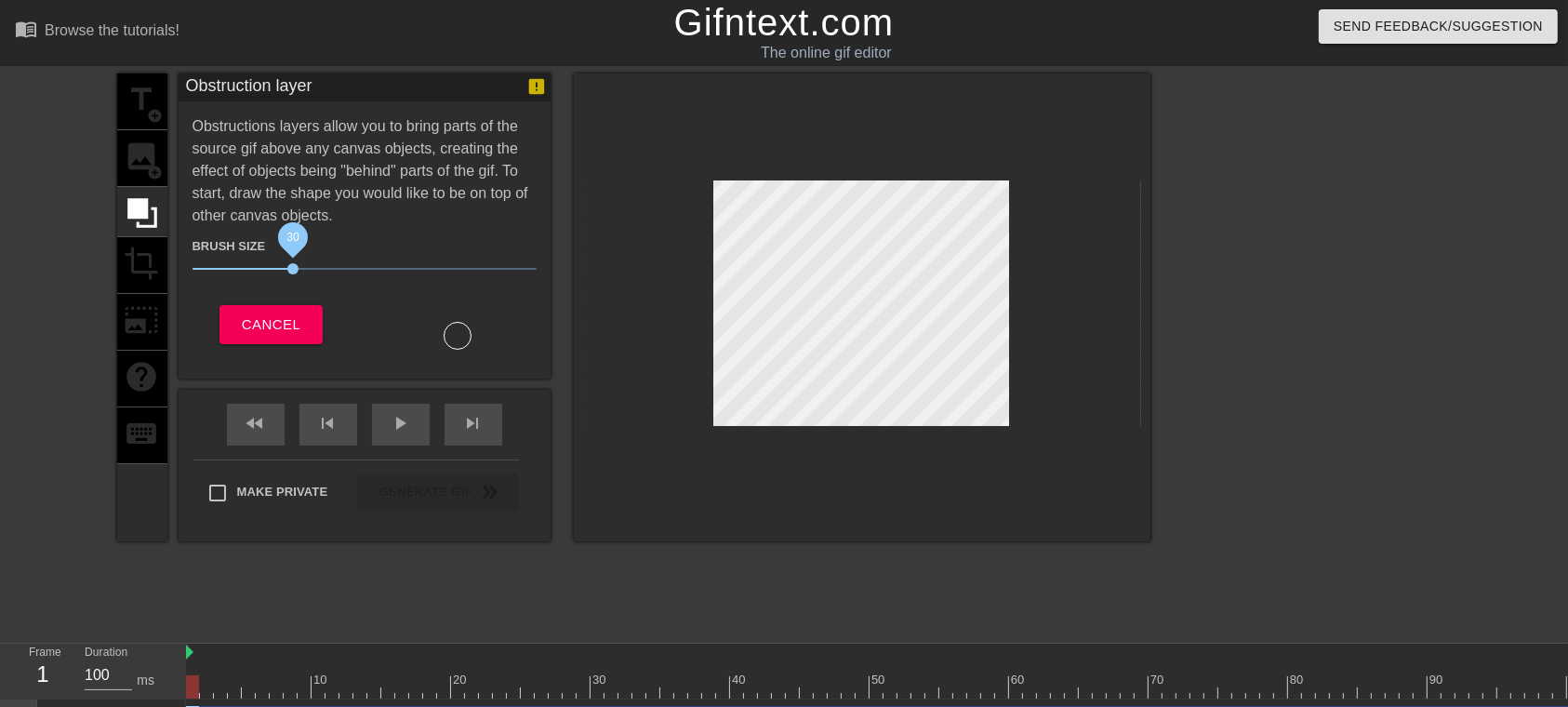 click on "30" at bounding box center (293, 269) 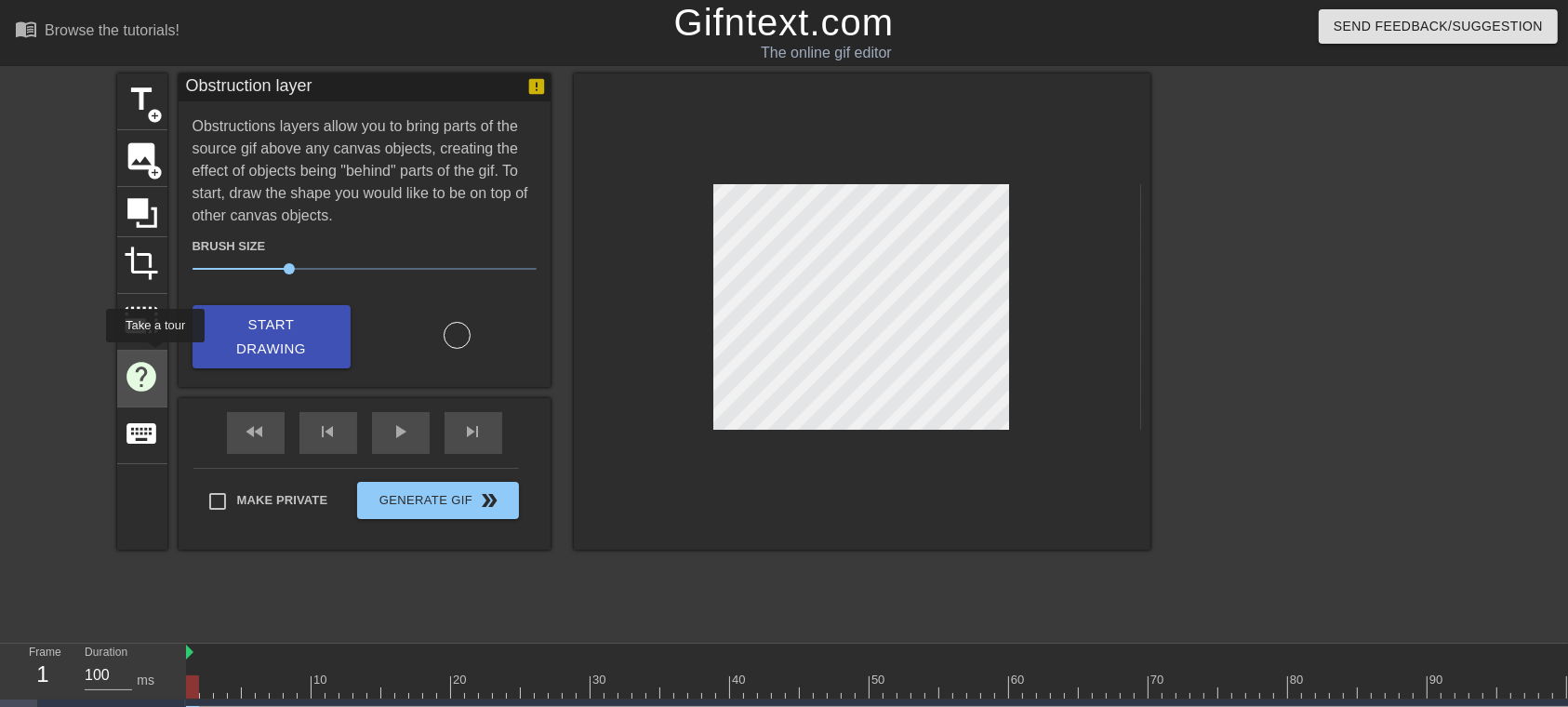 click on "help" at bounding box center (142, 377) 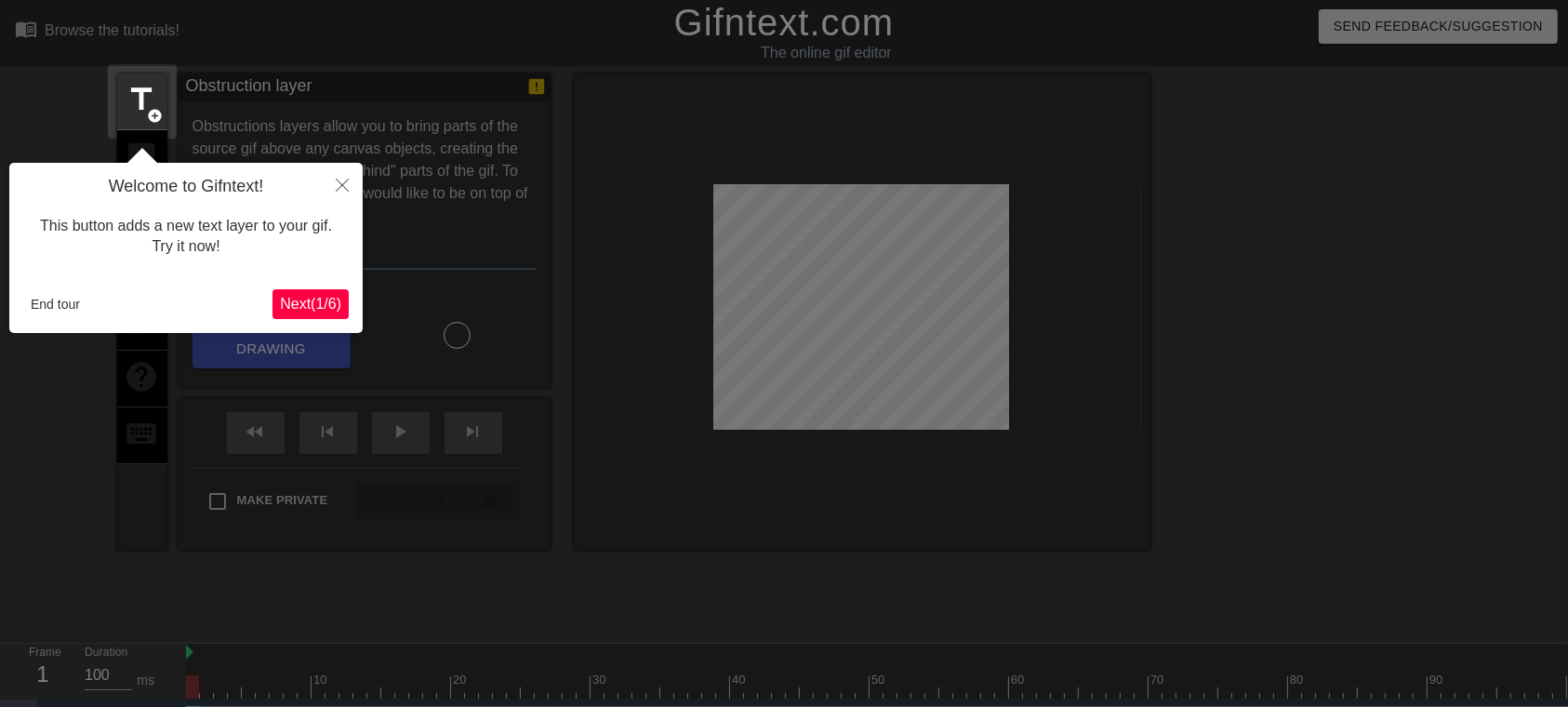 scroll, scrollTop: 45, scrollLeft: 0, axis: vertical 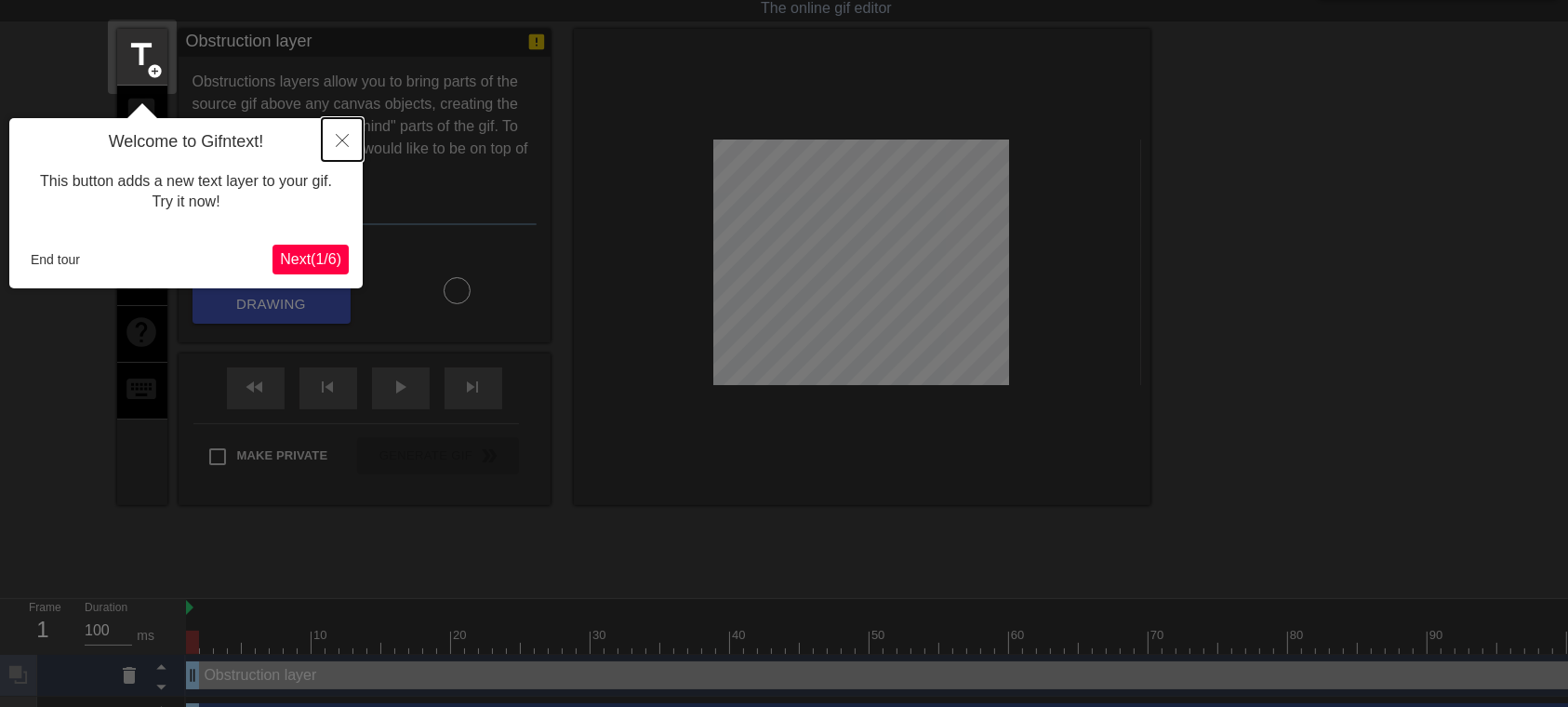 click at bounding box center [342, 140] 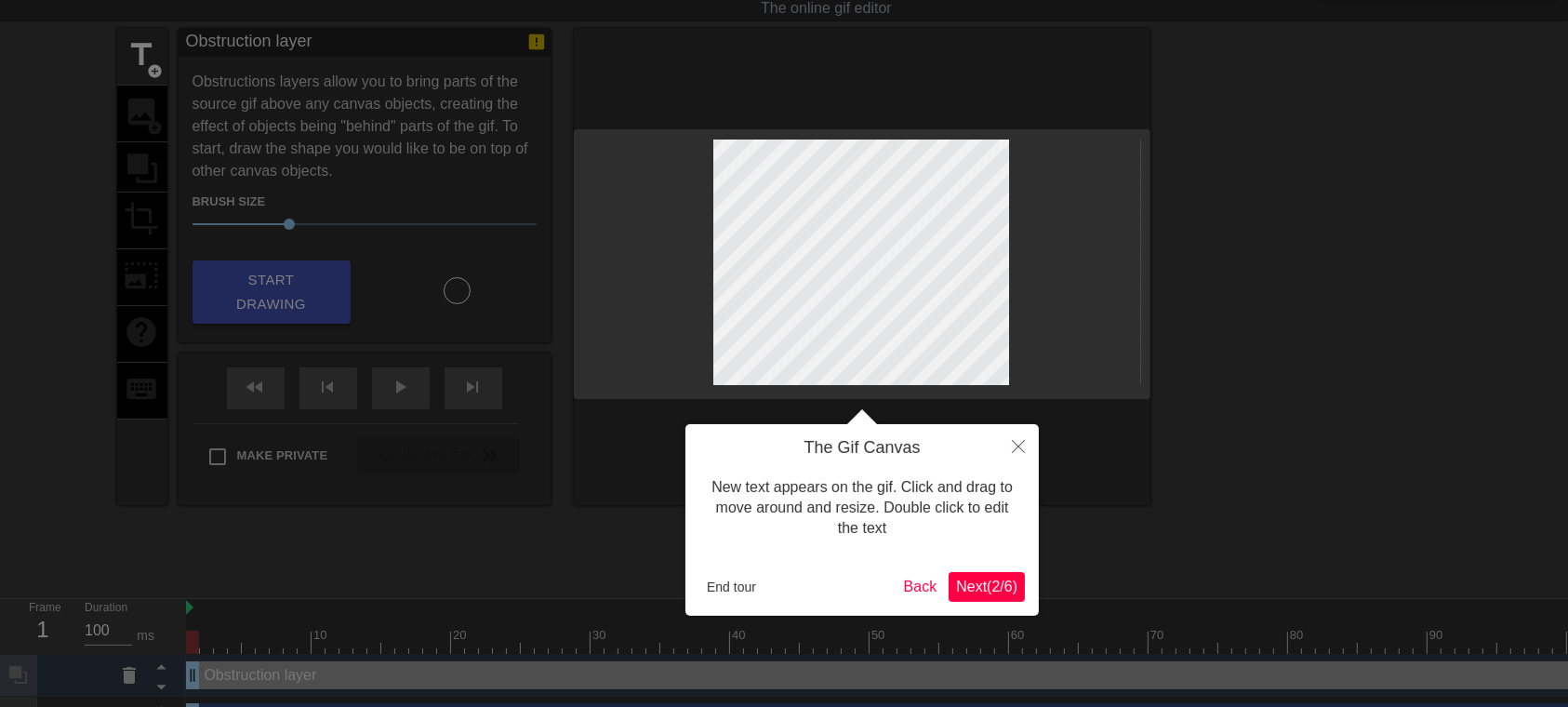 scroll, scrollTop: 0, scrollLeft: 0, axis: both 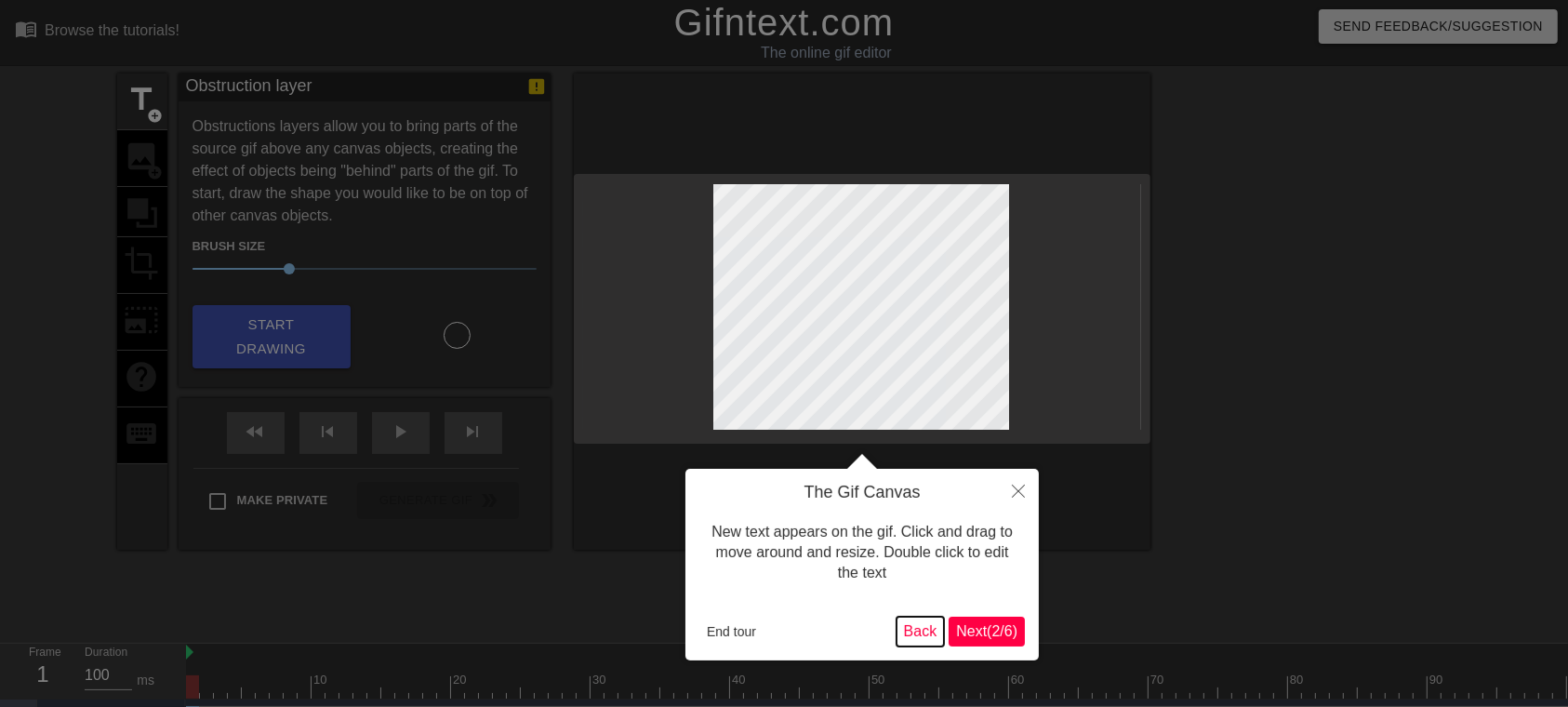 click on "Back" at bounding box center [921, 632] 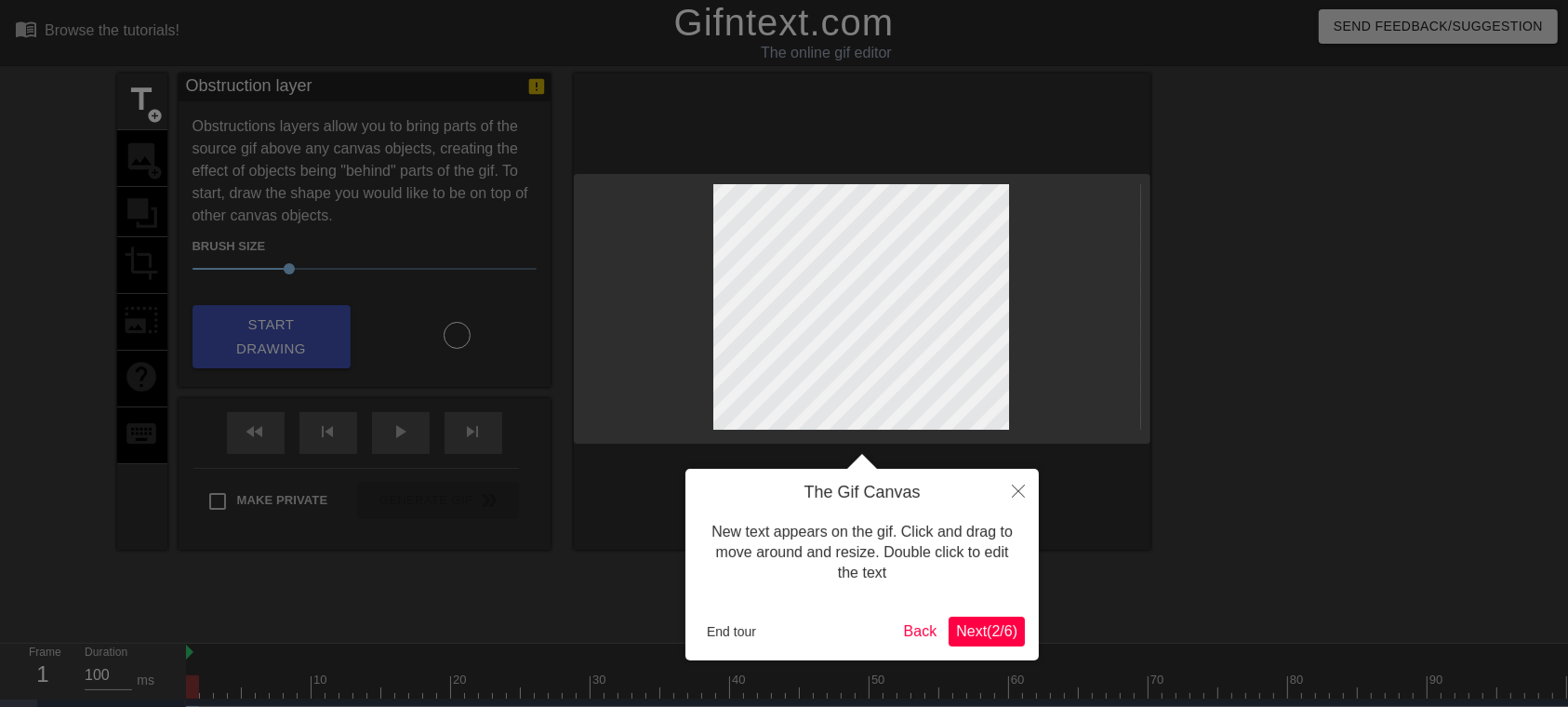 scroll, scrollTop: 45, scrollLeft: 0, axis: vertical 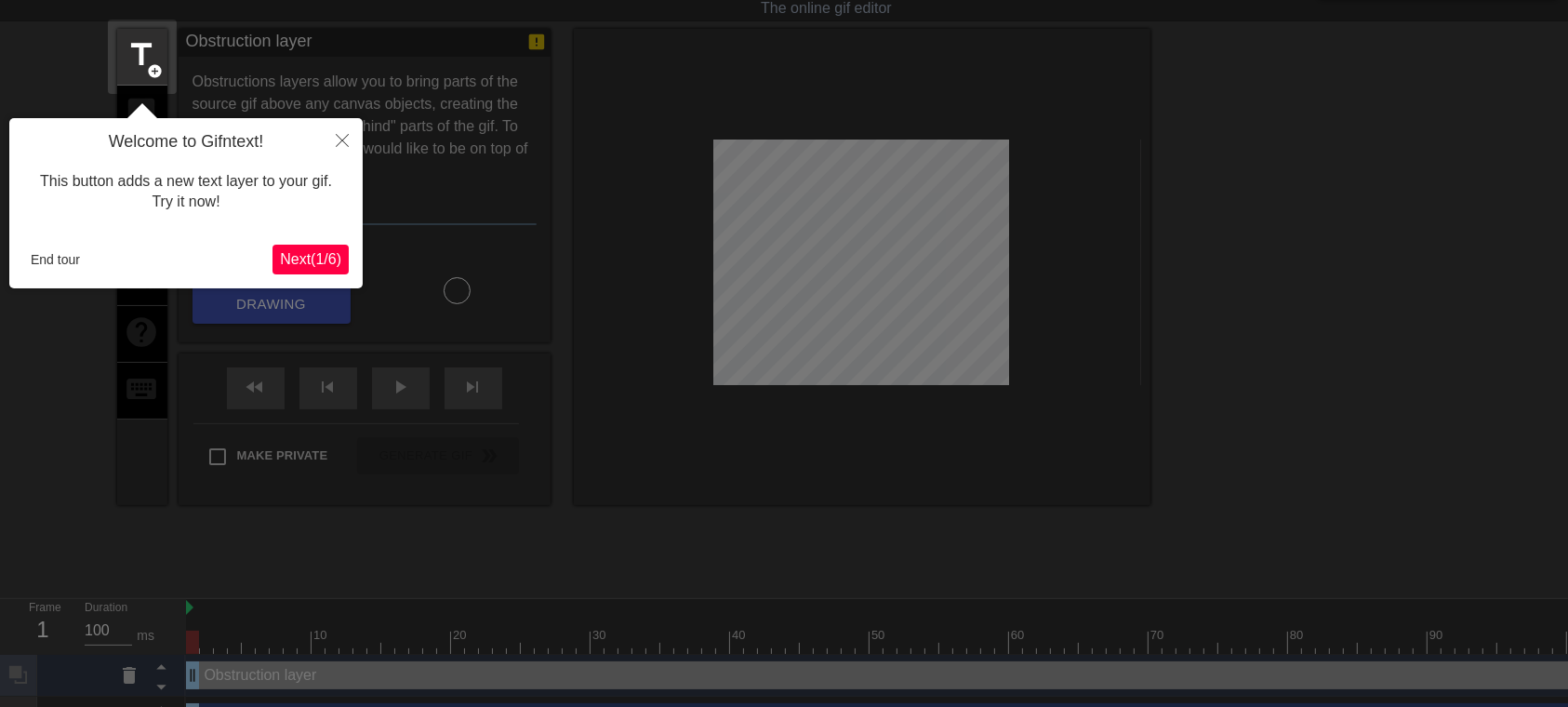 click on "Next  ( 1 / 6 )" at bounding box center [311, 259] 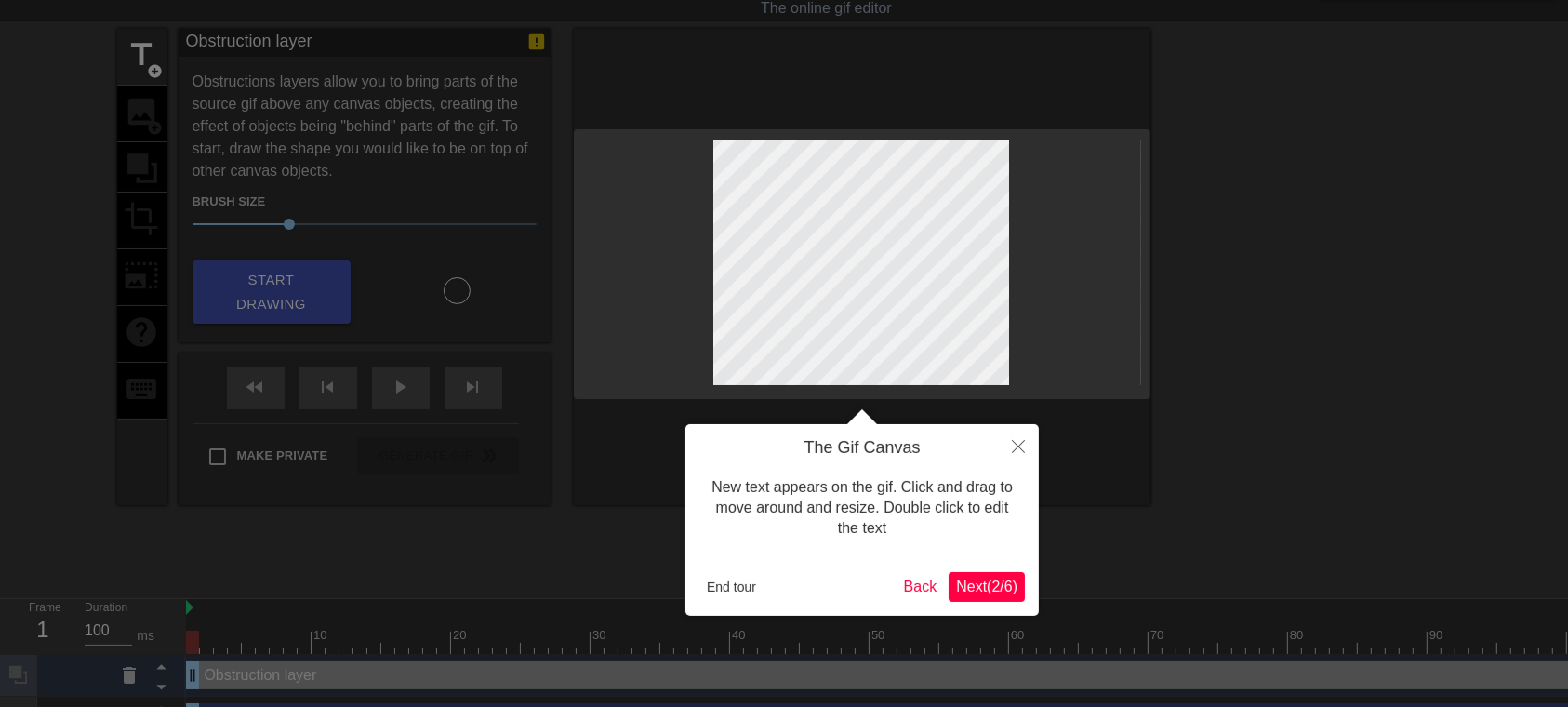scroll, scrollTop: 0, scrollLeft: 0, axis: both 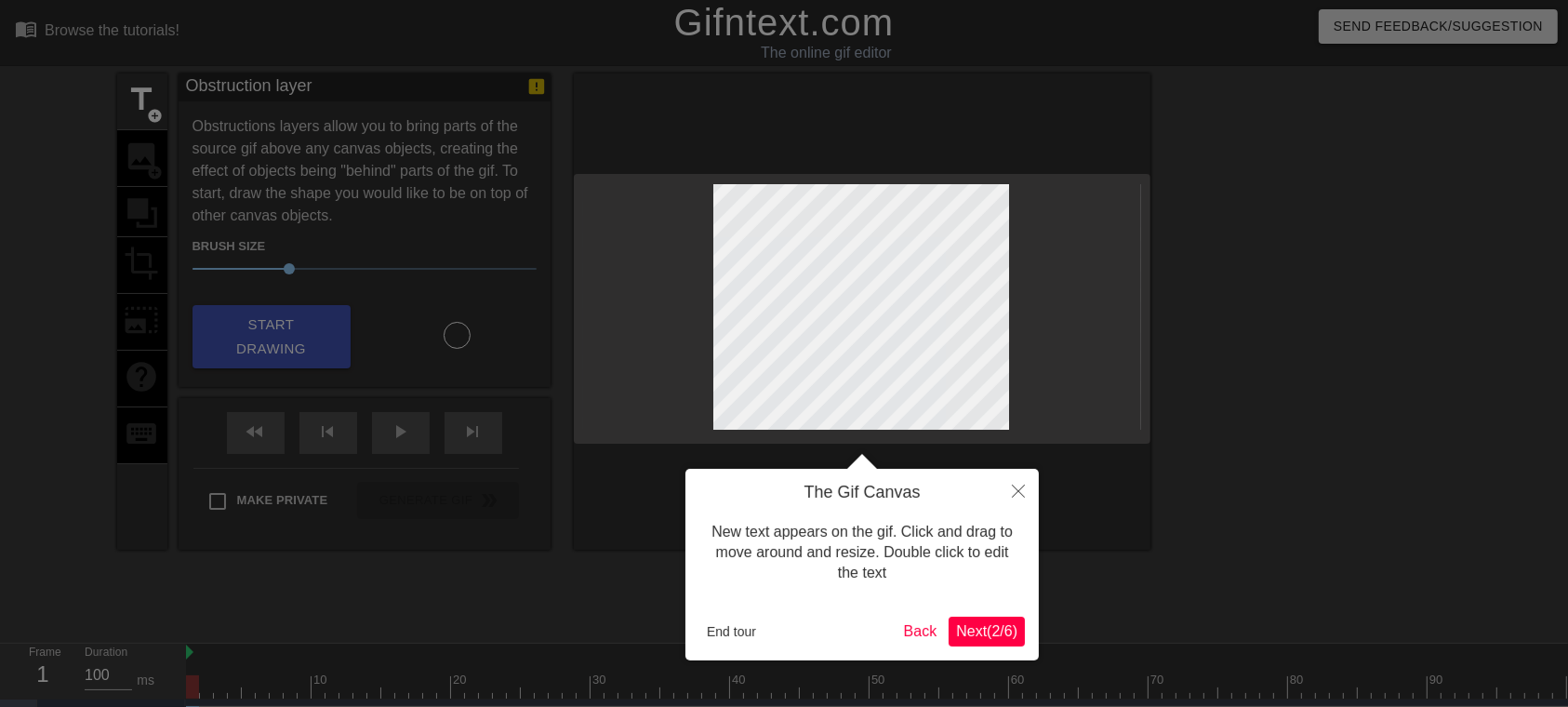 click on "Next  ( 2 / 6 )" at bounding box center (987, 631) 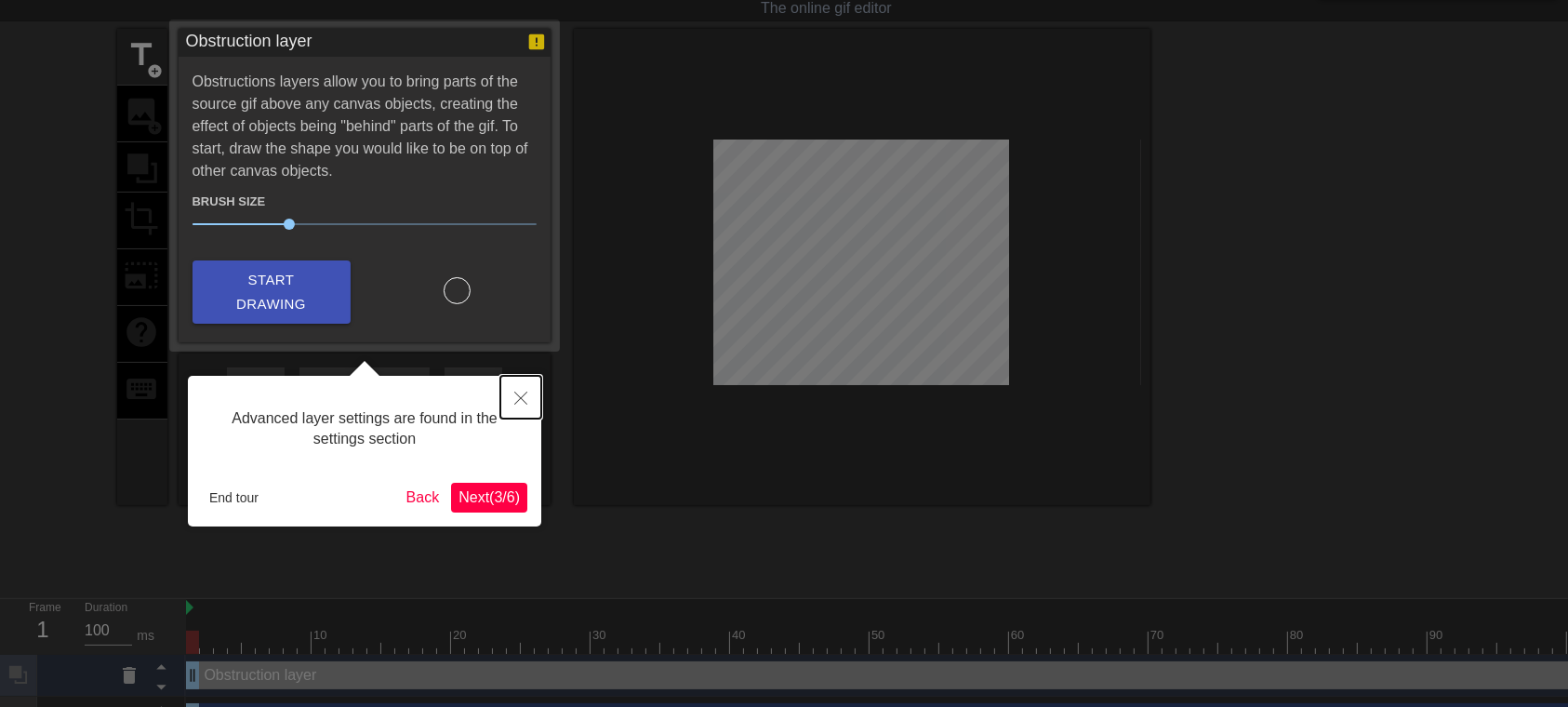 click 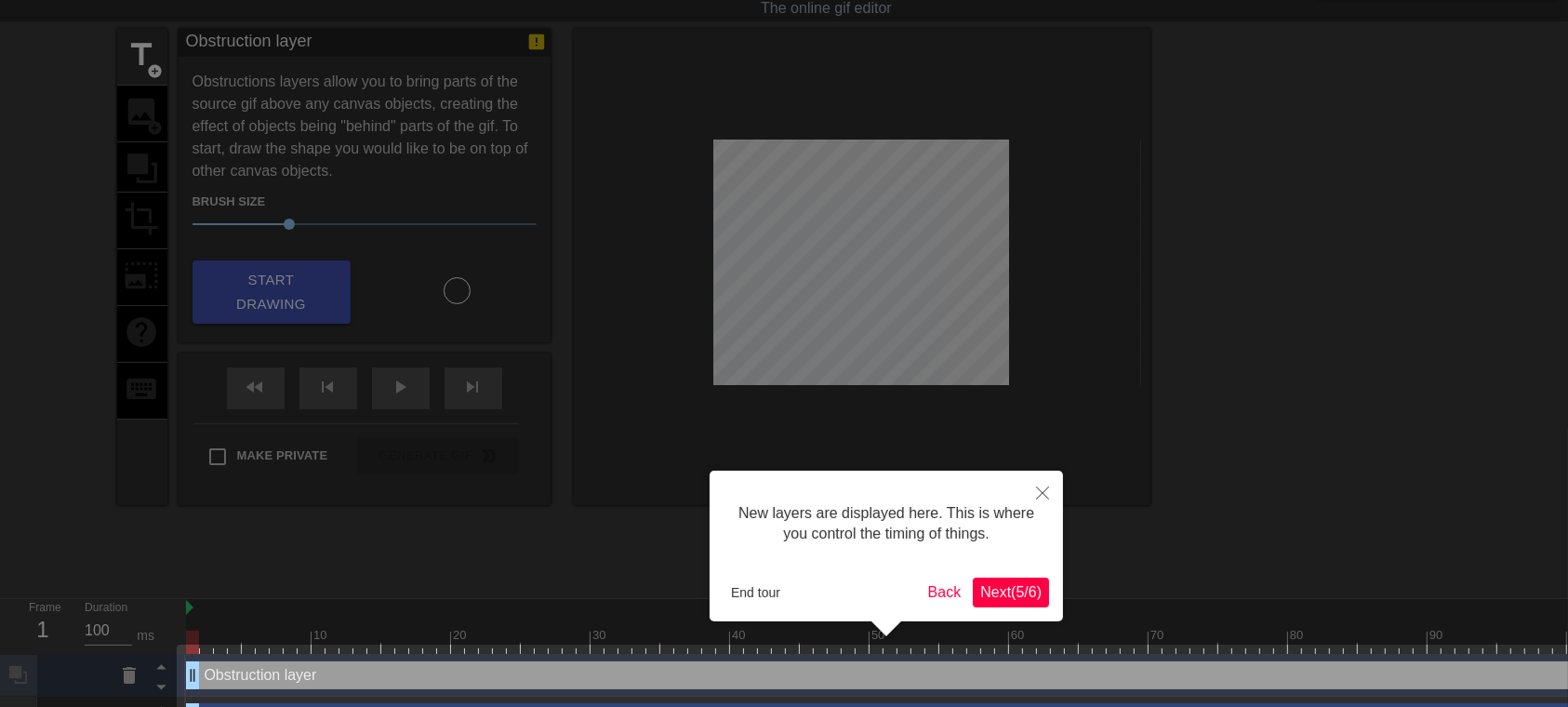 scroll, scrollTop: 93, scrollLeft: 0, axis: vertical 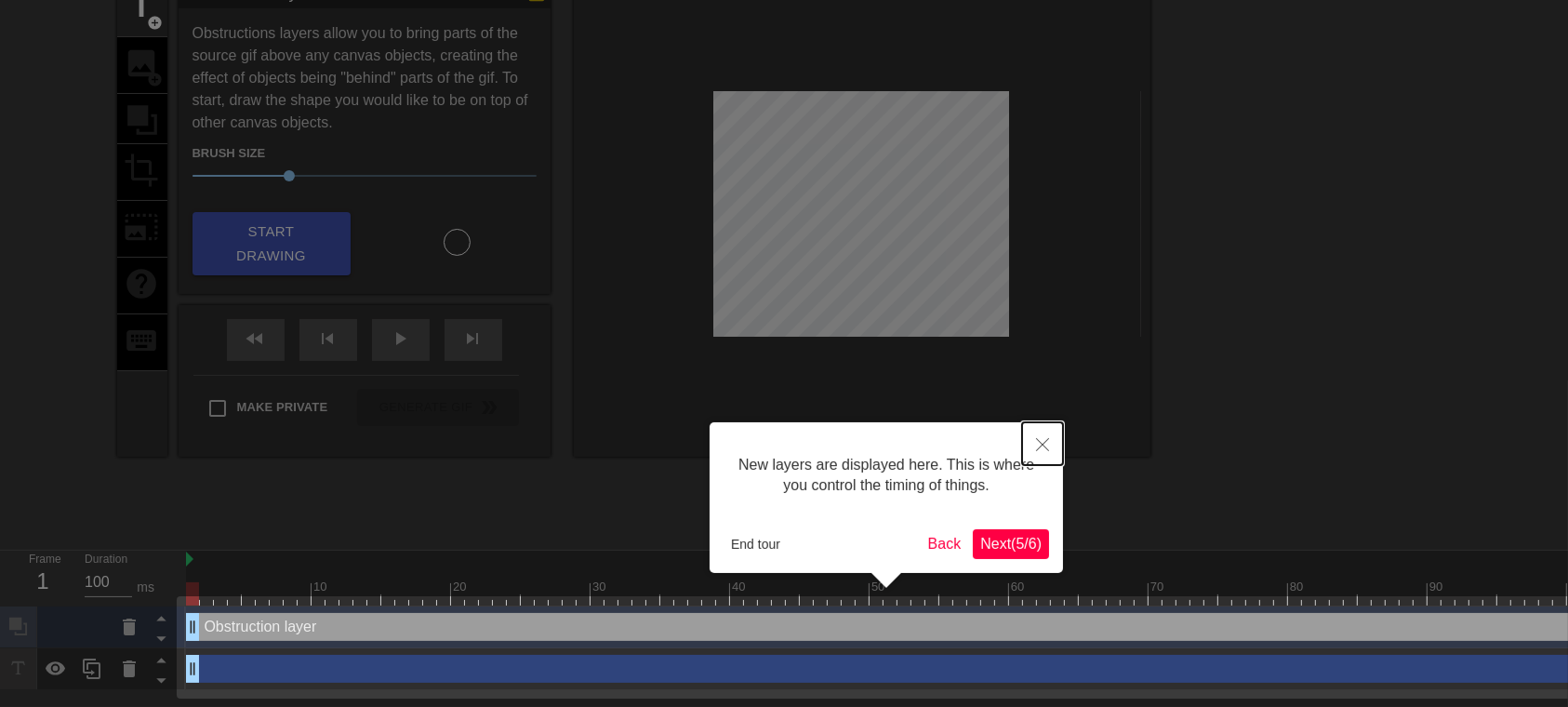 click at bounding box center [1043, 444] 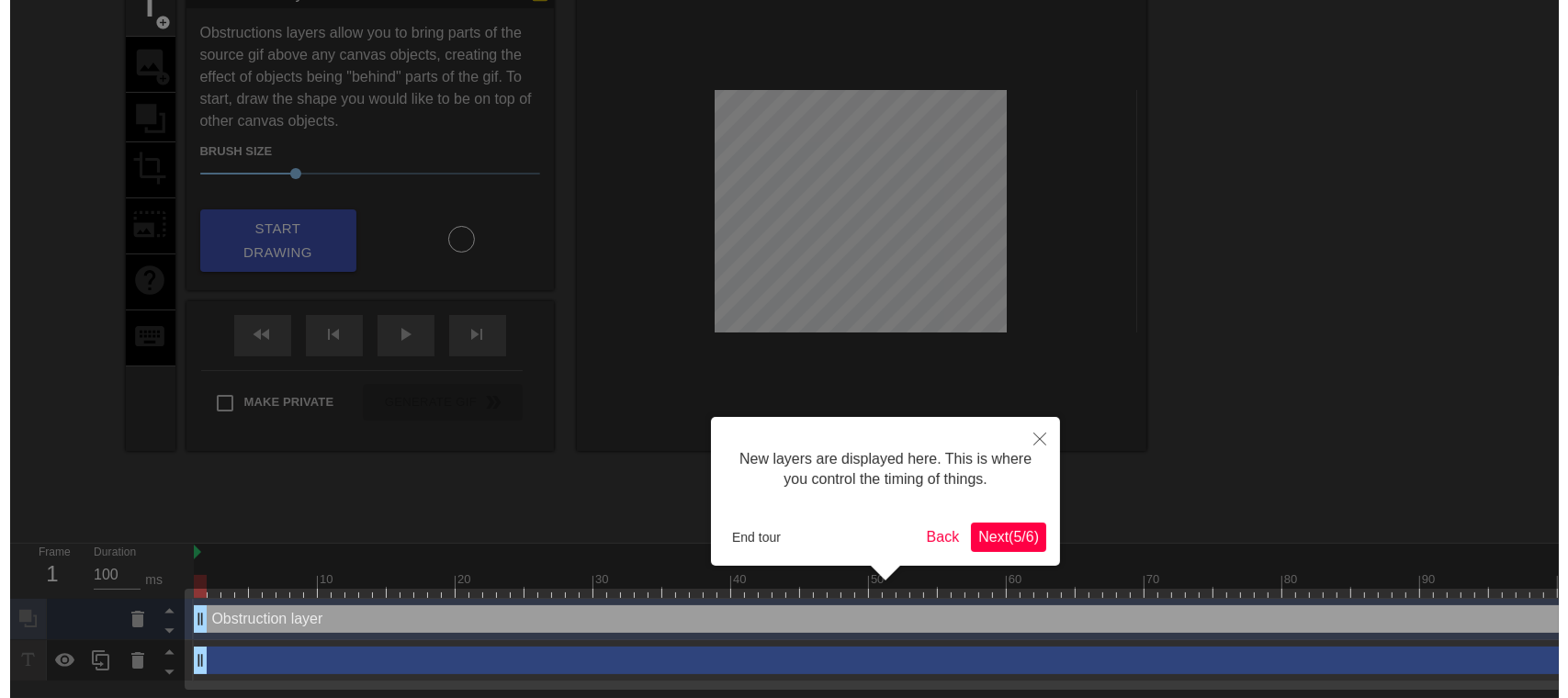 scroll, scrollTop: 0, scrollLeft: 0, axis: both 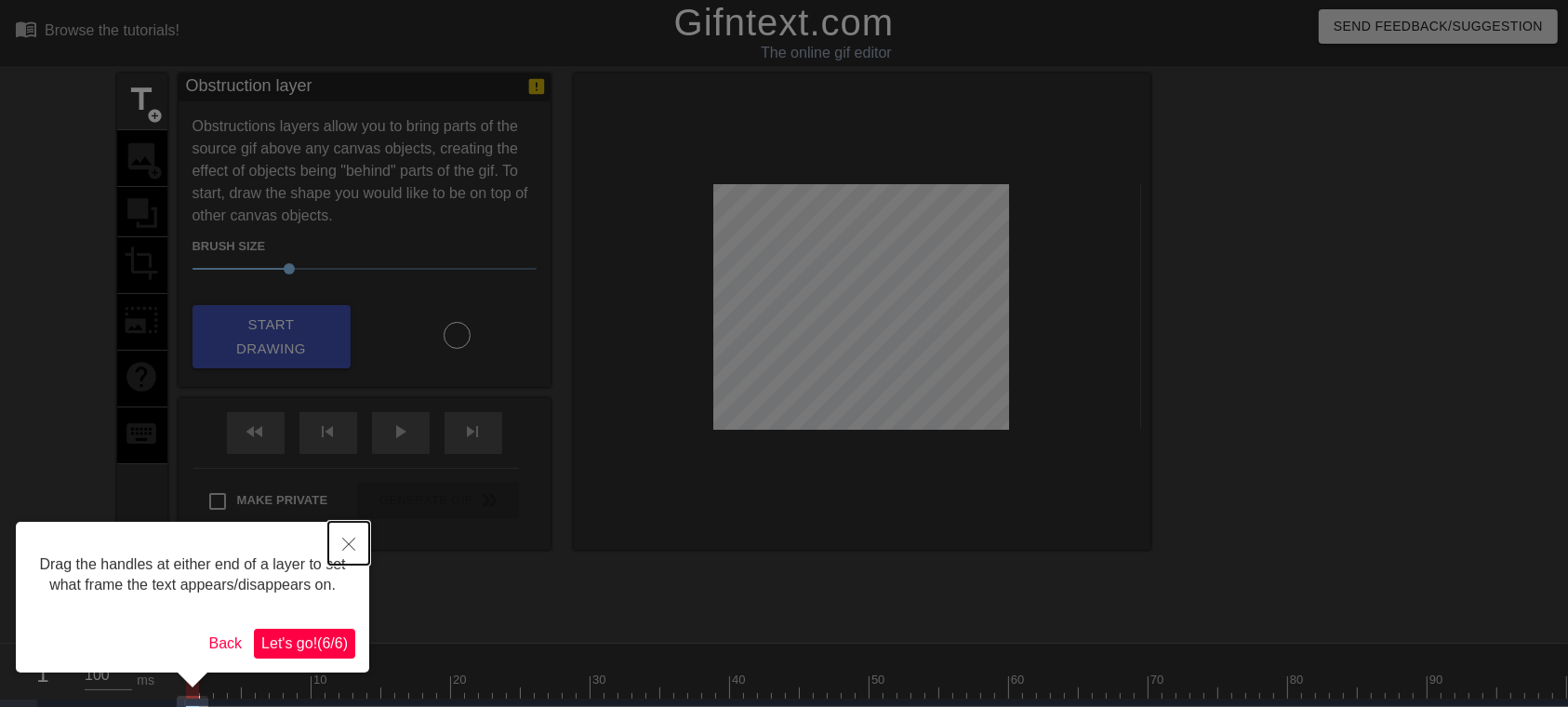 click 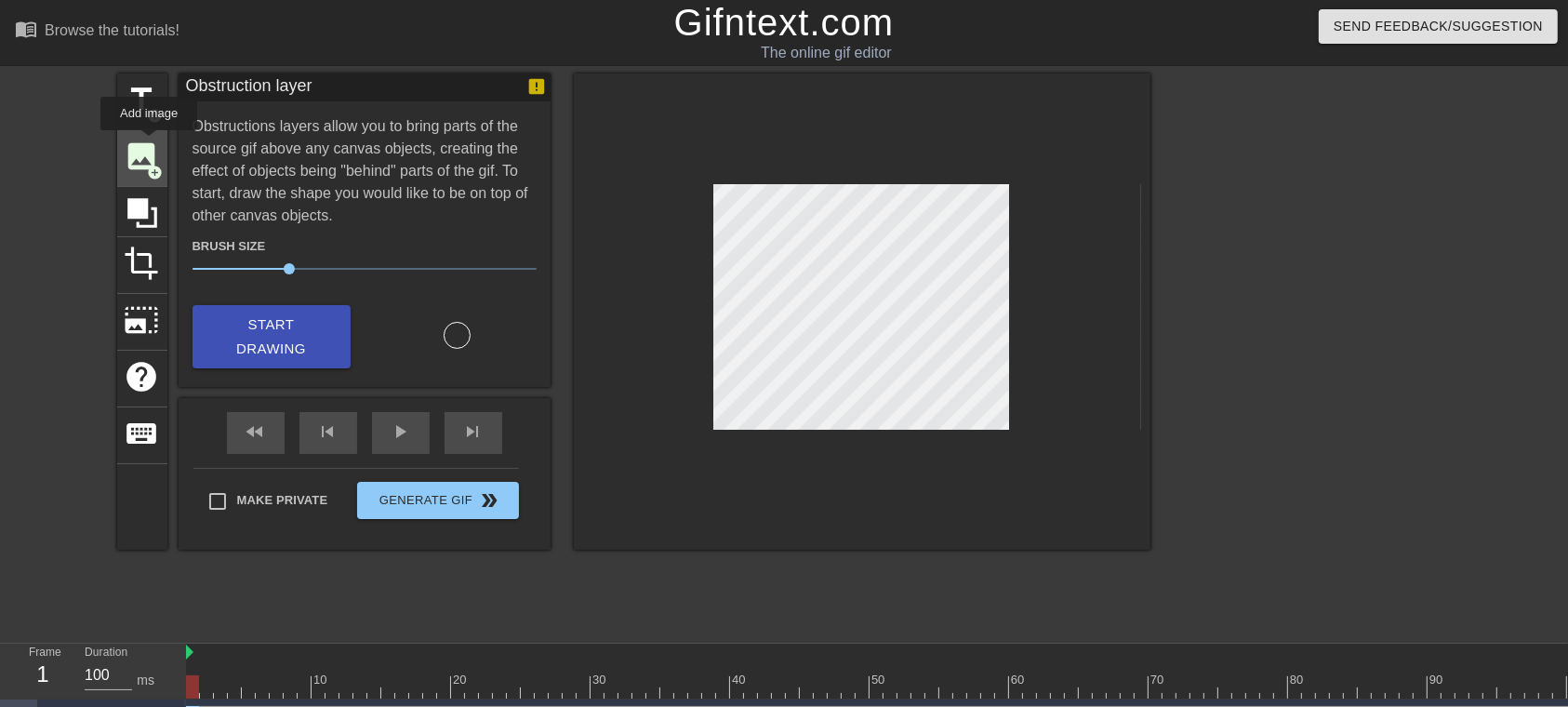 click on "image" at bounding box center [142, 156] 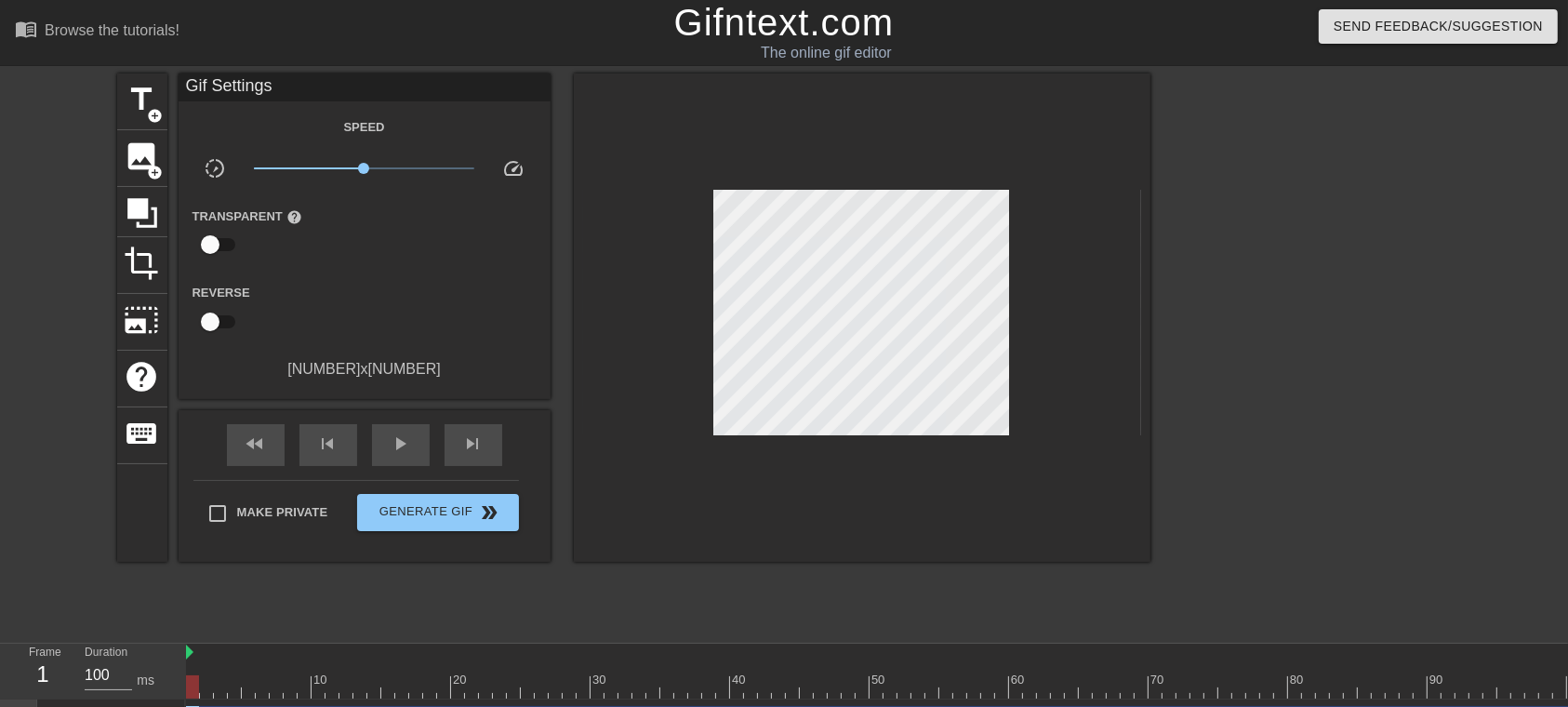click at bounding box center [862, 317] 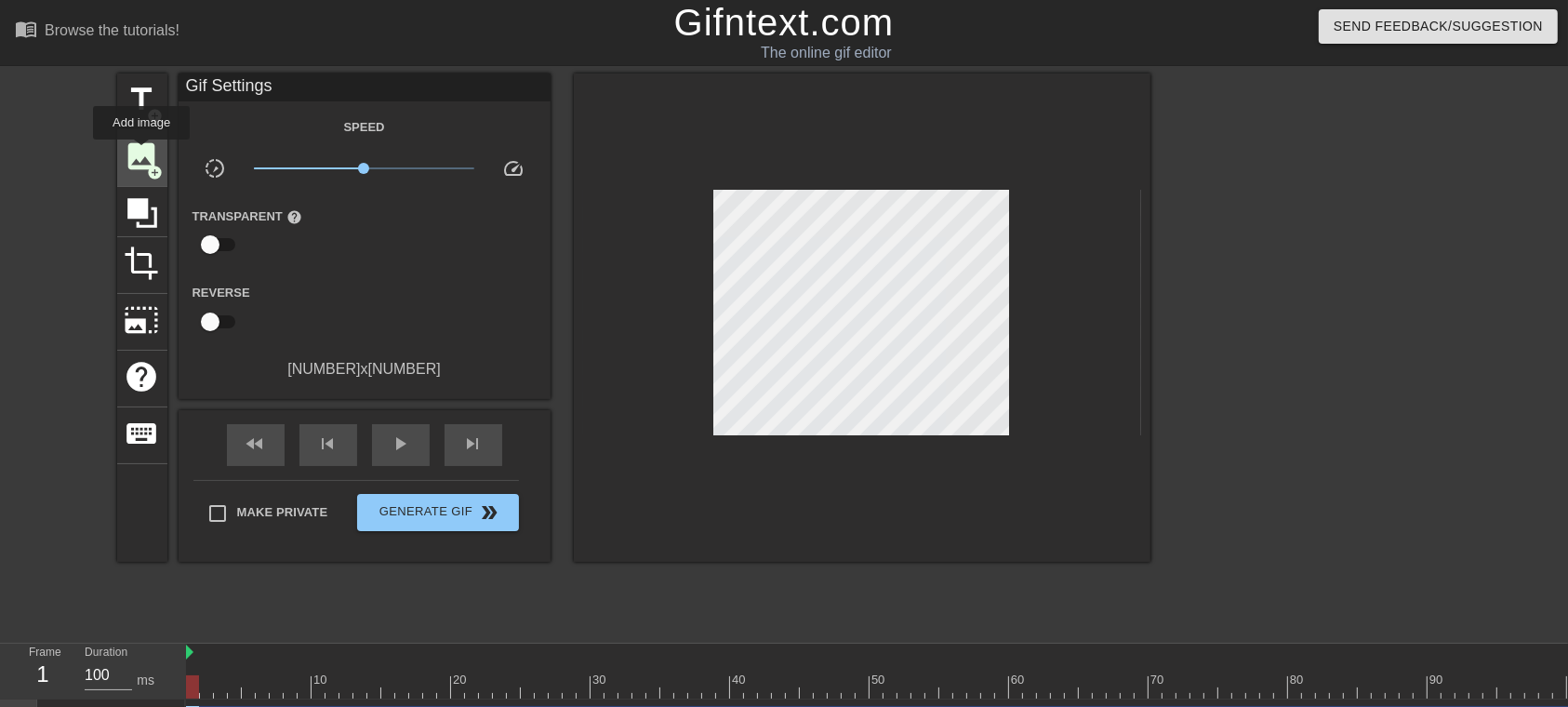 click on "image" at bounding box center [142, 156] 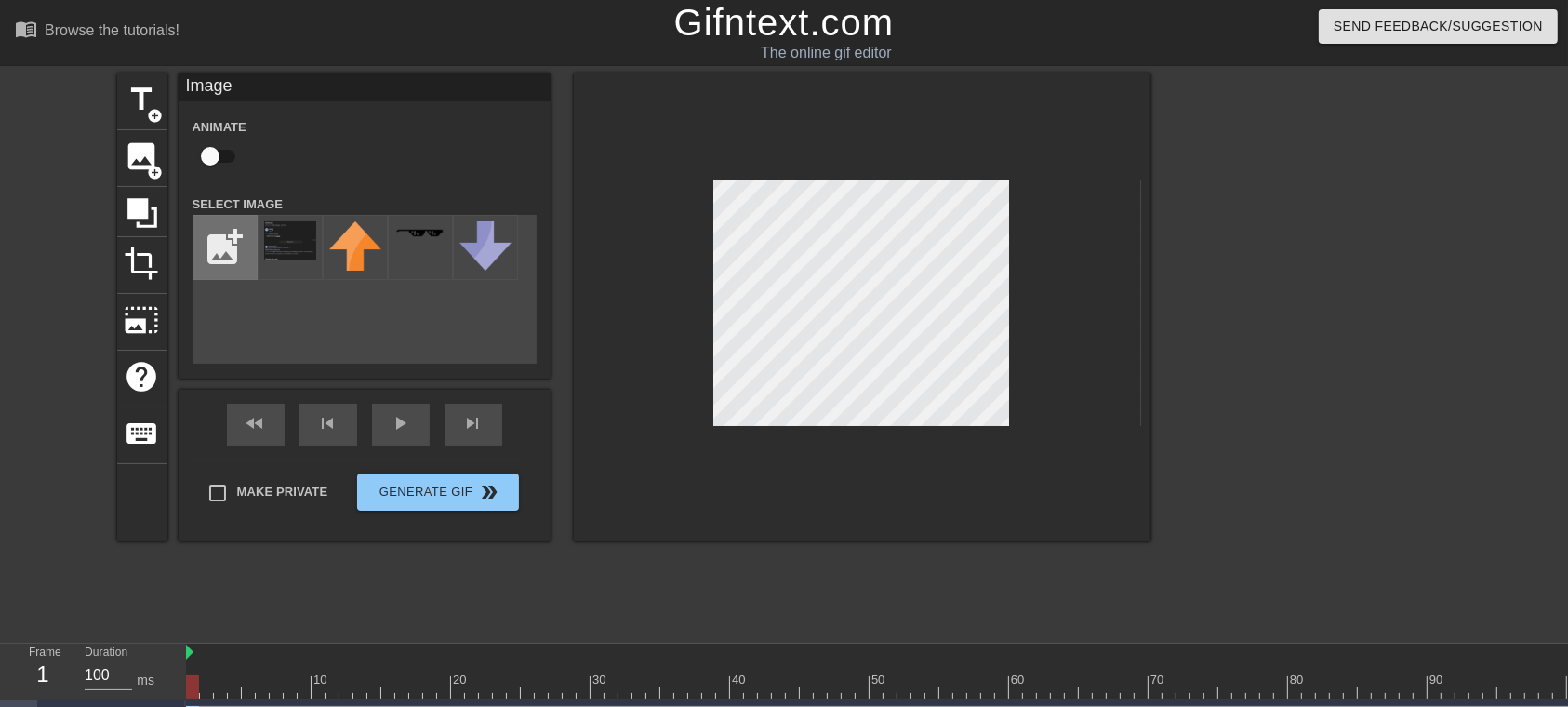 click at bounding box center [225, 247] 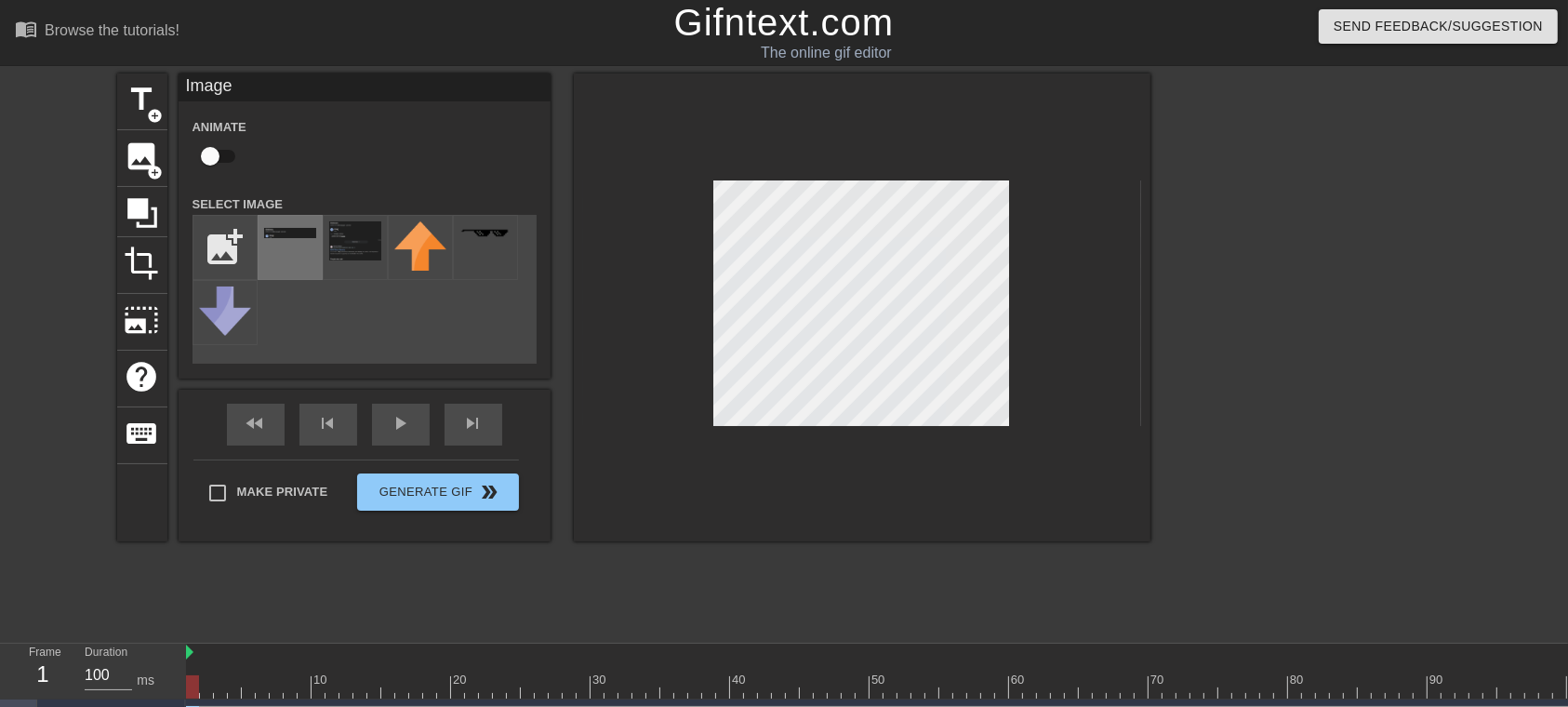 click at bounding box center [290, 233] 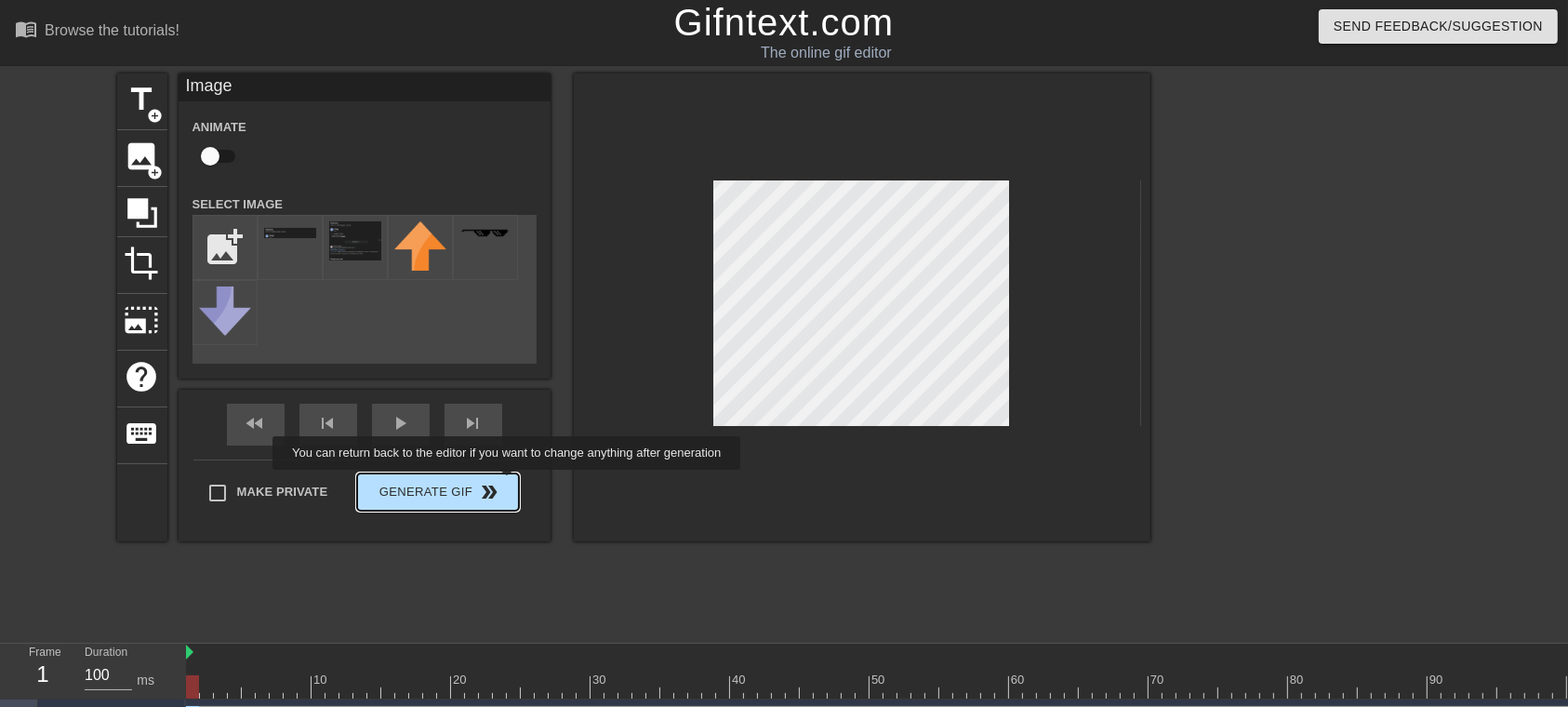 click on "Make Private Generate Gif double_arrow" at bounding box center (356, 496) 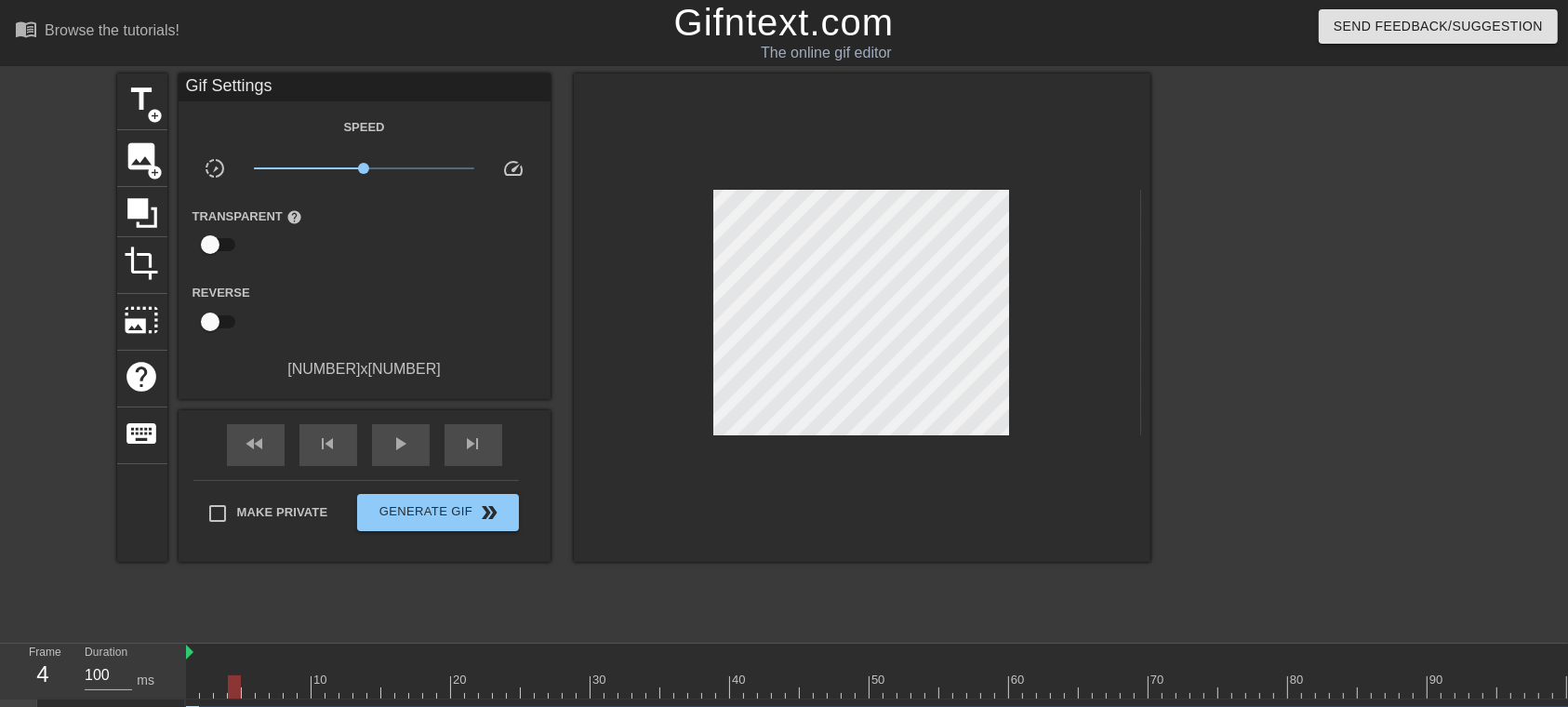 drag, startPoint x: 199, startPoint y: 688, endPoint x: 218, endPoint y: 688, distance: 19 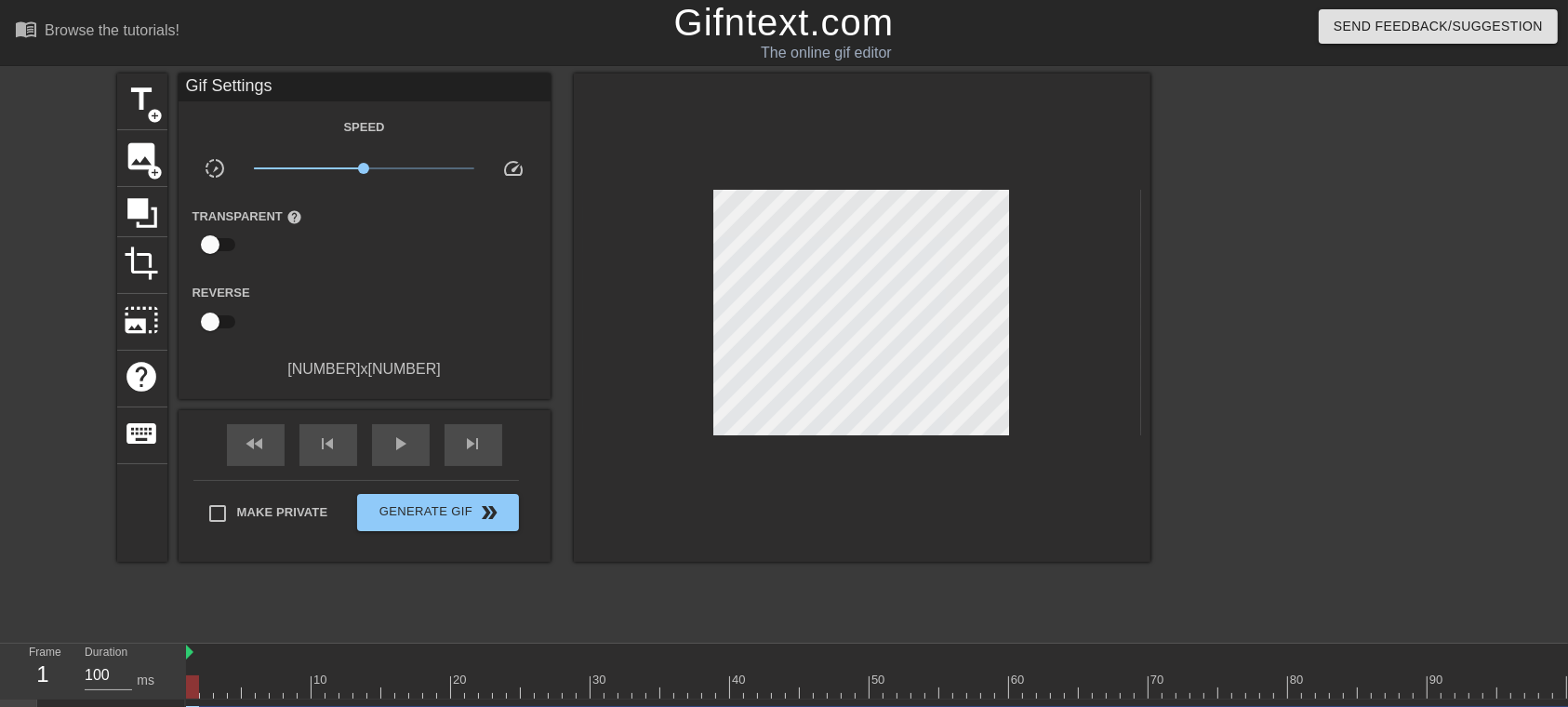 drag, startPoint x: 236, startPoint y: 683, endPoint x: 188, endPoint y: 679, distance: 48.166378 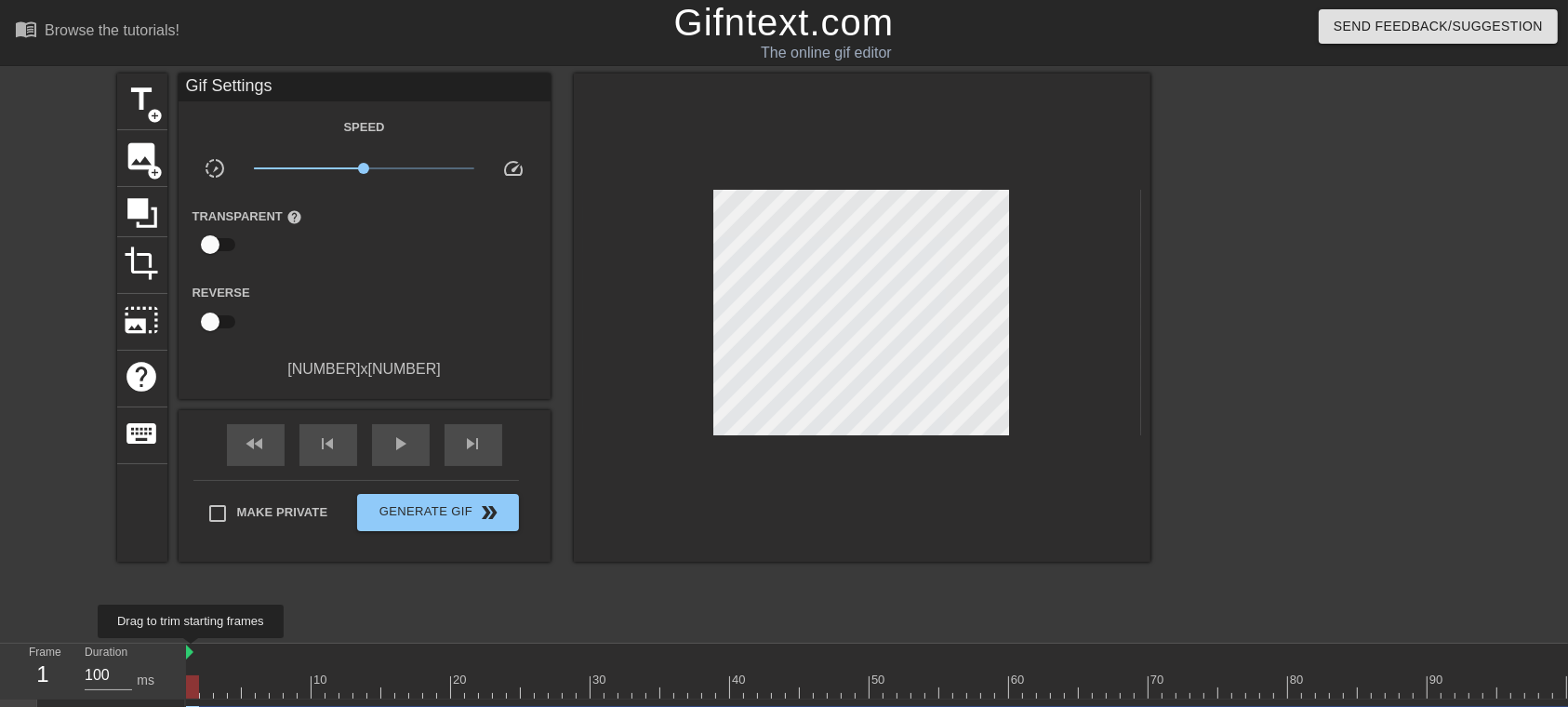 click at bounding box center [190, 652] 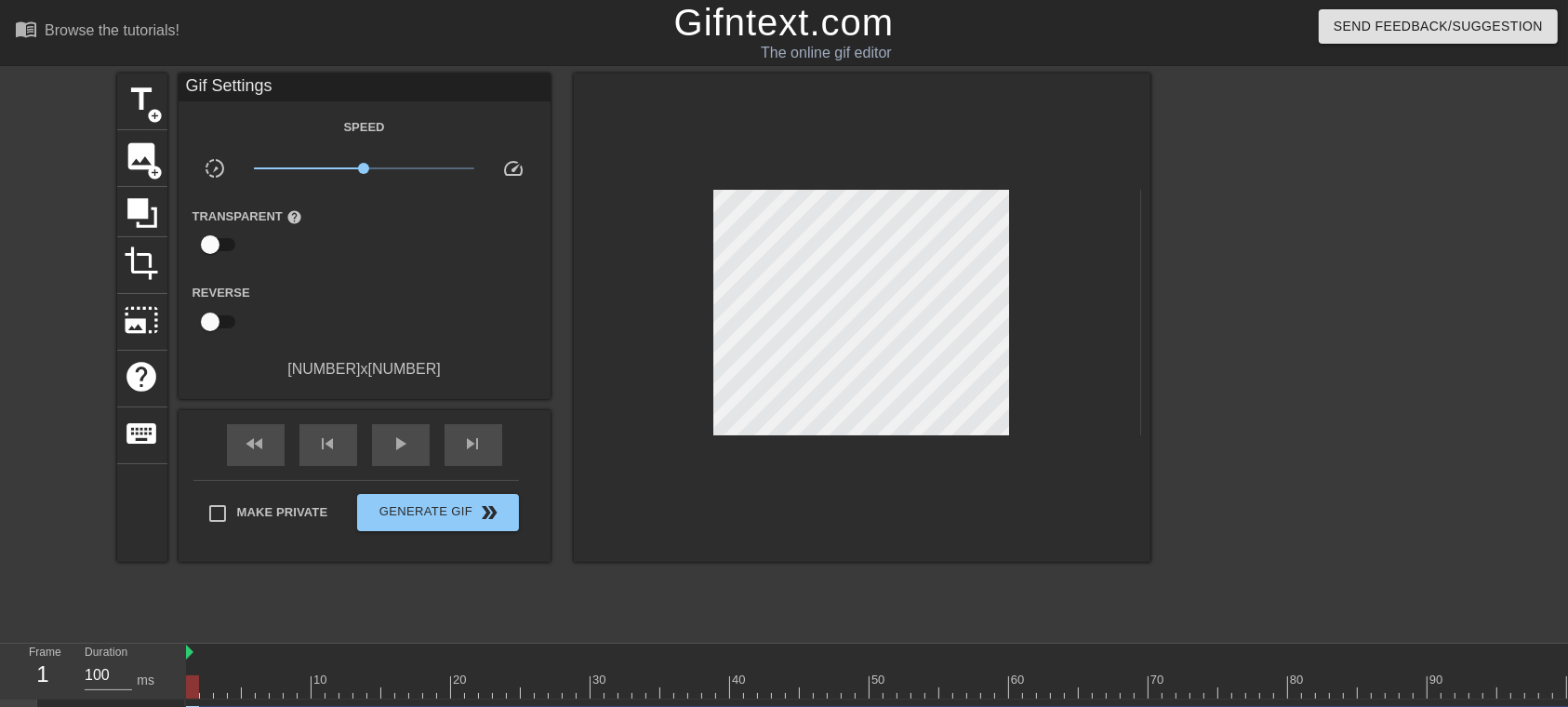 click on "title add_circle image add_circle crop photo_size_select_large help keyboardGif Settings Speed slow_motion_video x1.00 speed Transparent help Reverse [NUMBER] x [NUMBER] fast_rewind skip_previous play_arrow skip_next Make Private Generate Gif double_arrow" at bounding box center (633, 353) 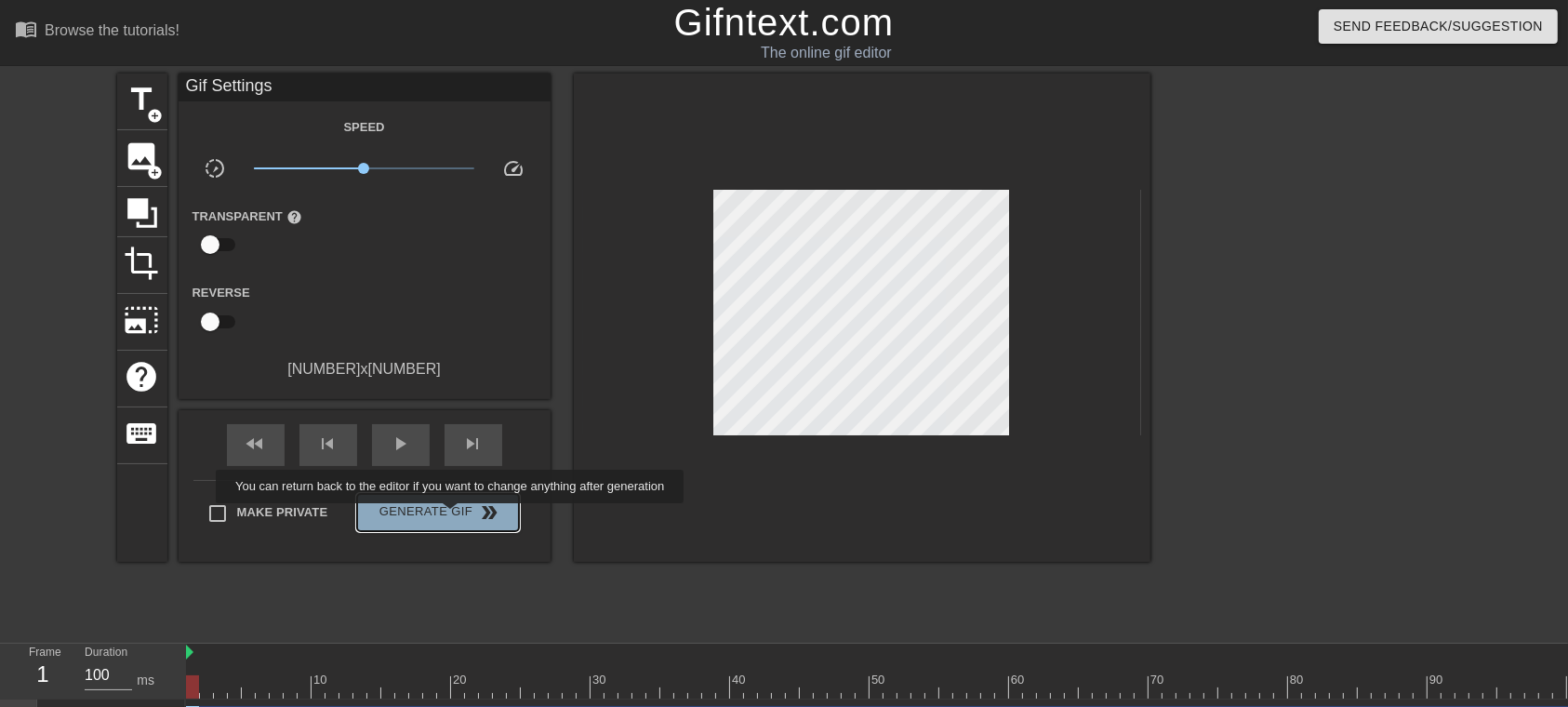 click on "Generate Gif double_arrow" at bounding box center (437, 513) 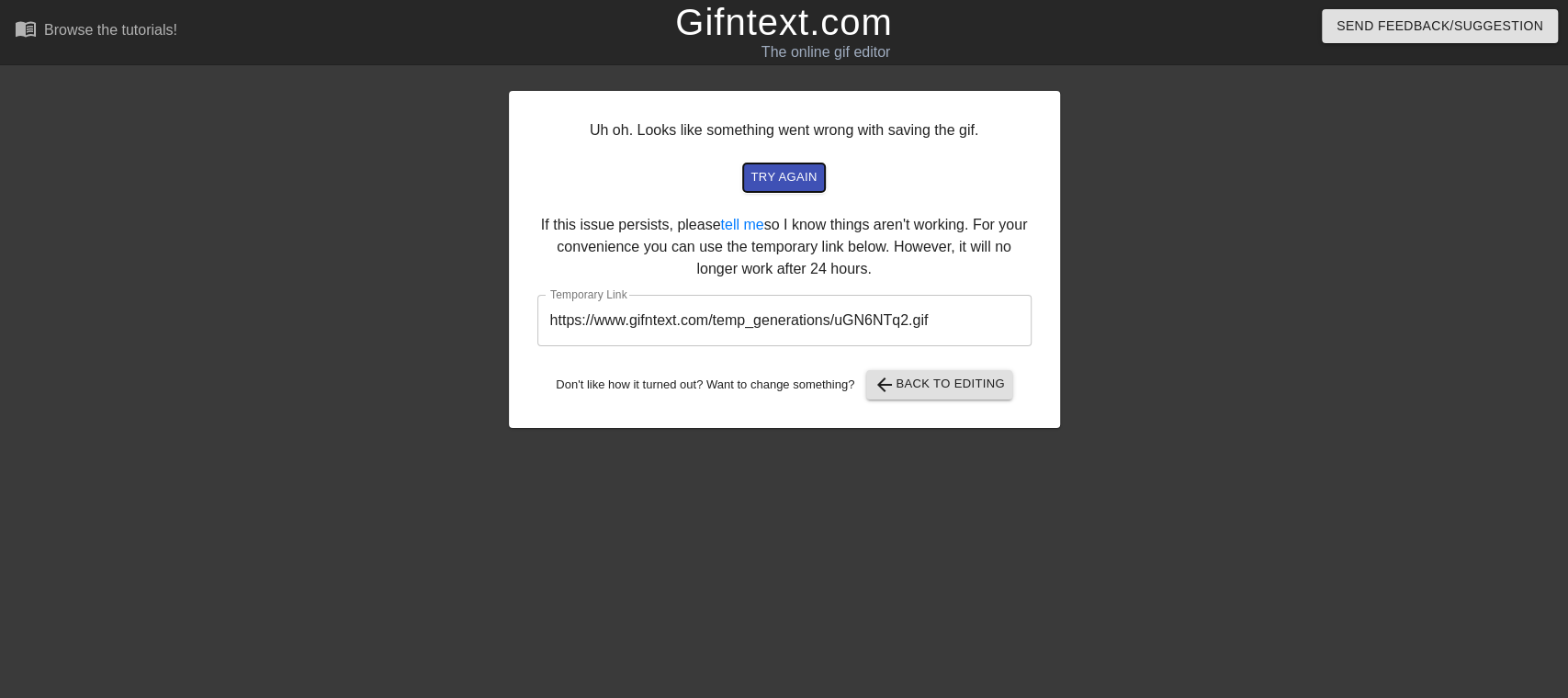 click on "try again" at bounding box center [784, 177] 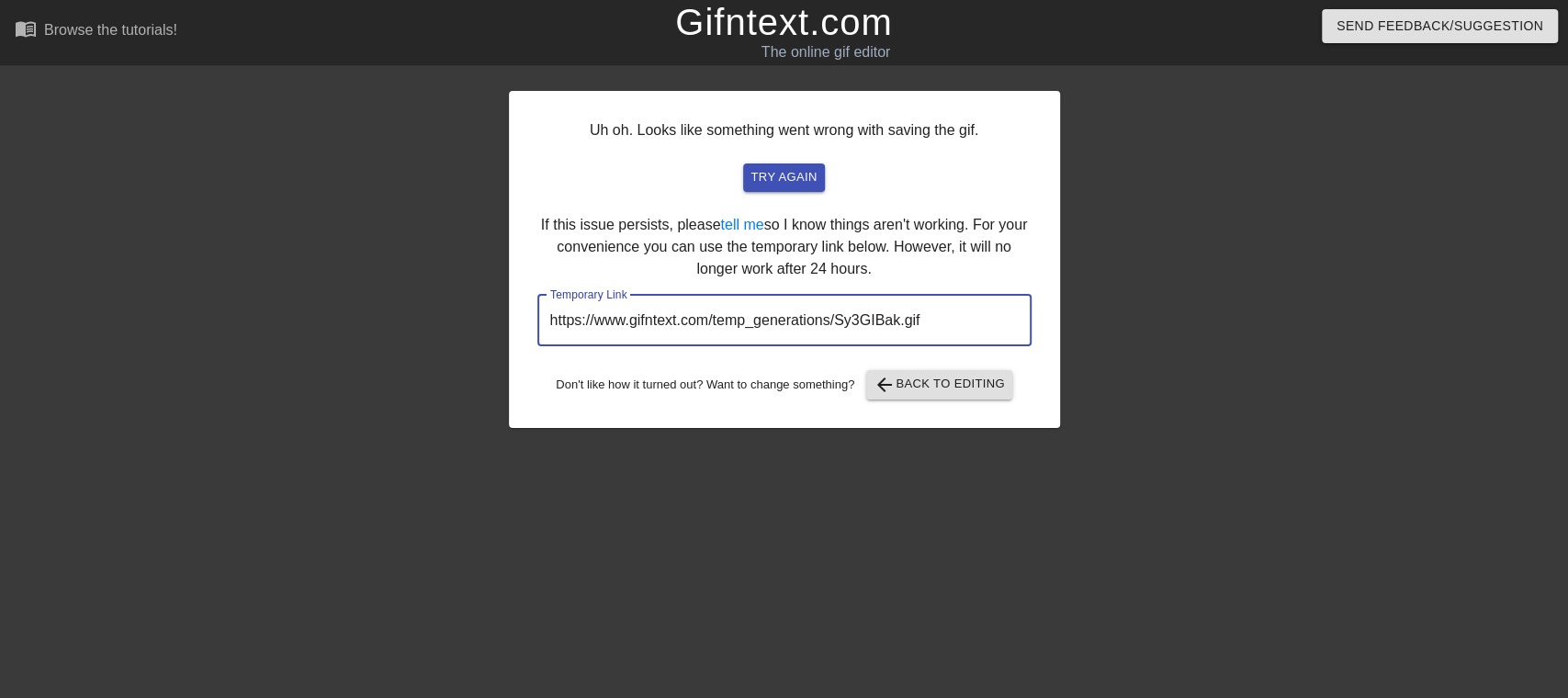 drag, startPoint x: 966, startPoint y: 321, endPoint x: 533, endPoint y: 329, distance: 433.0739 